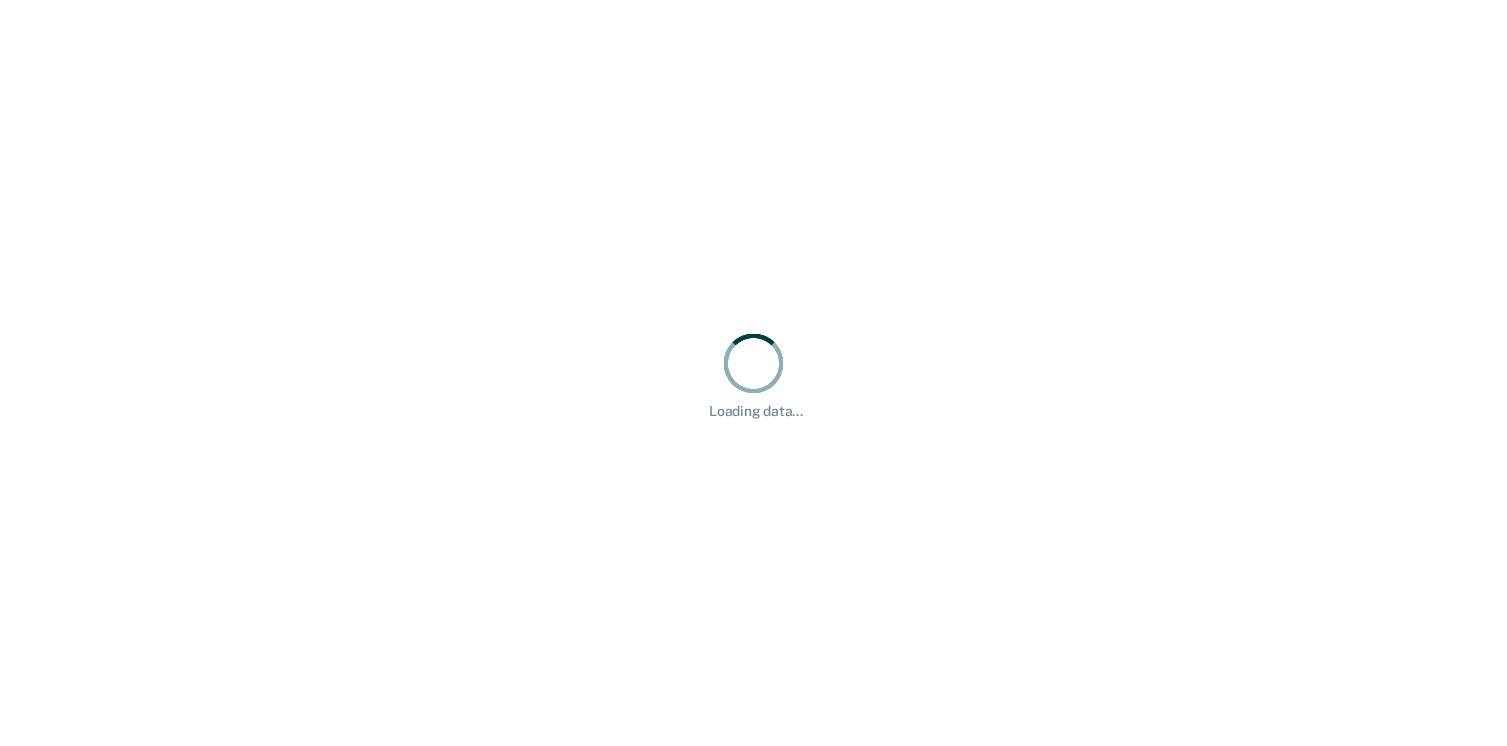 scroll, scrollTop: 0, scrollLeft: 0, axis: both 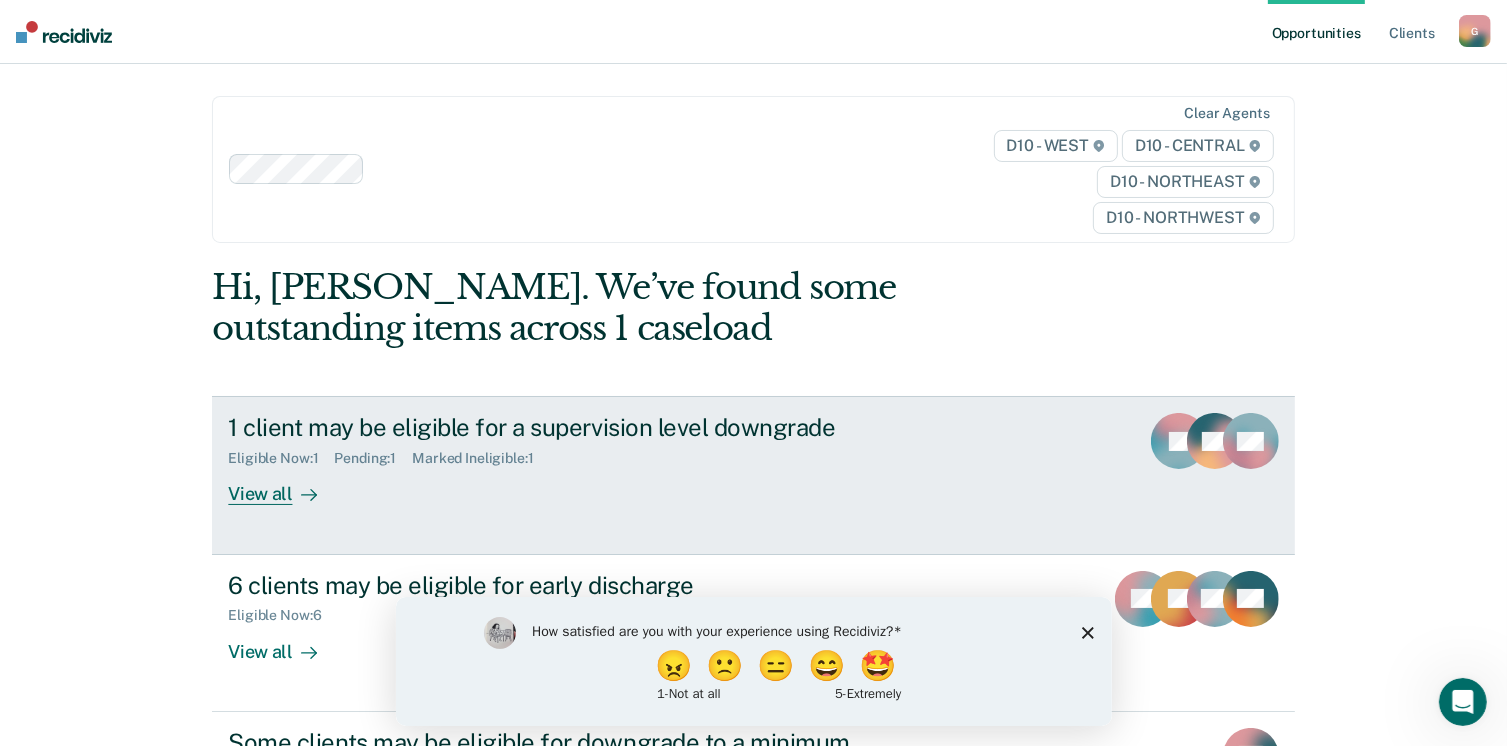 click at bounding box center (305, 494) 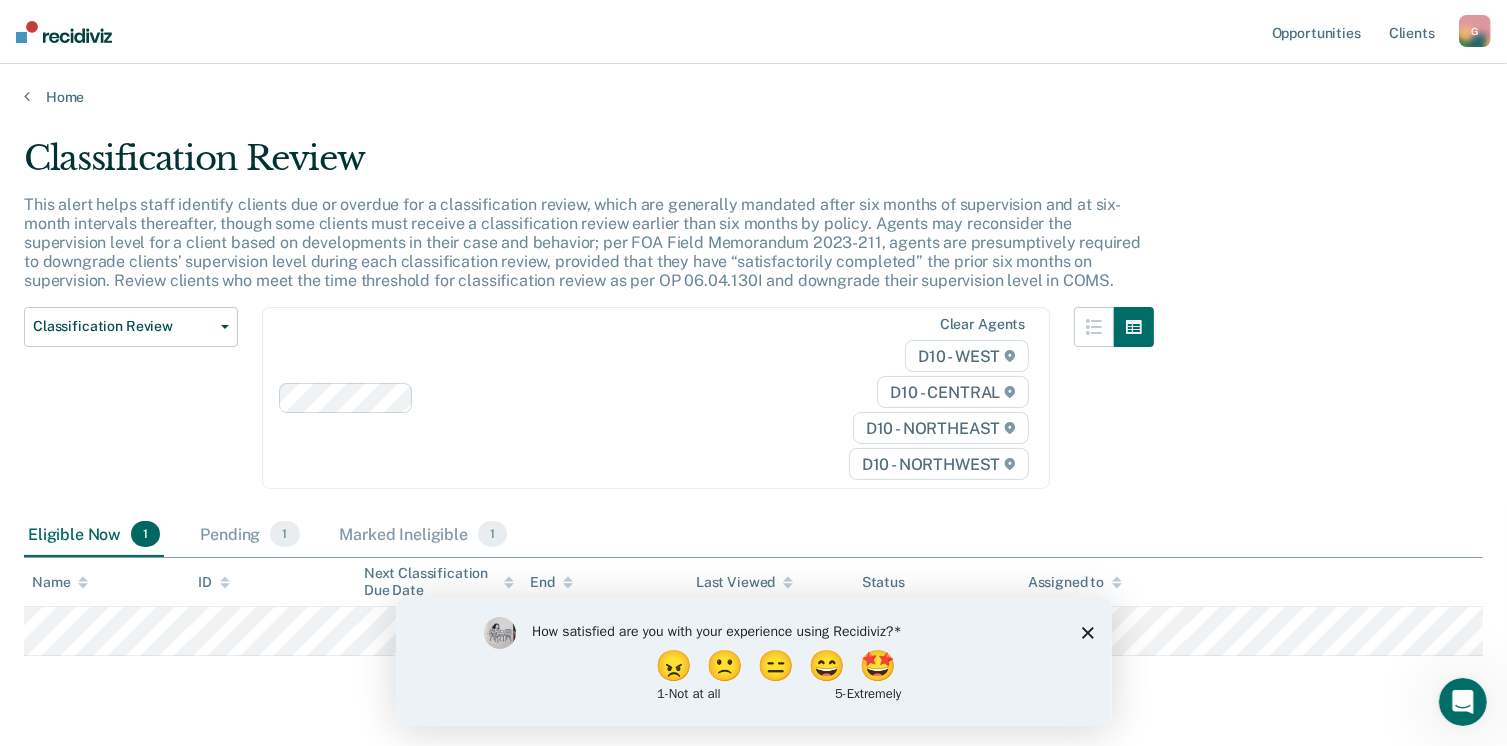 scroll, scrollTop: 52, scrollLeft: 0, axis: vertical 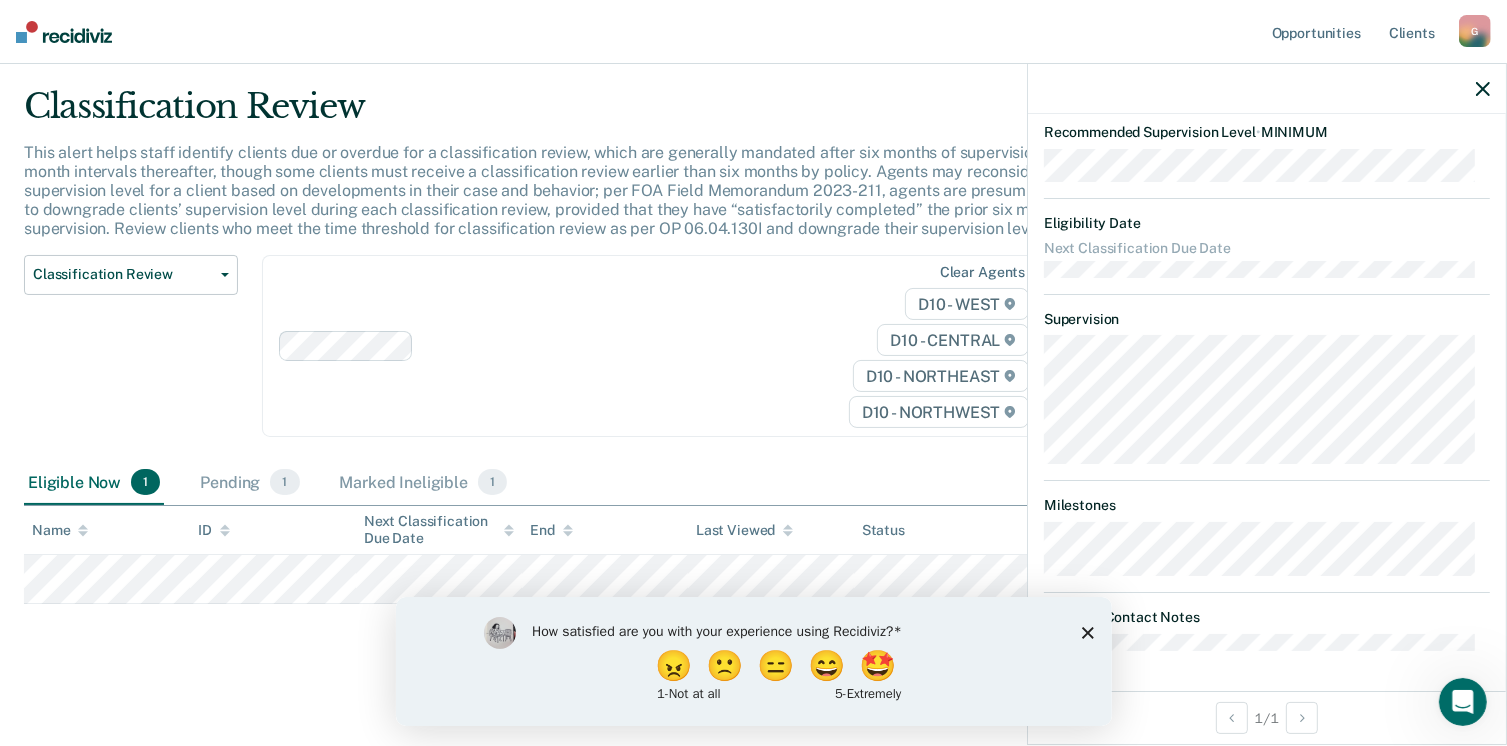 click 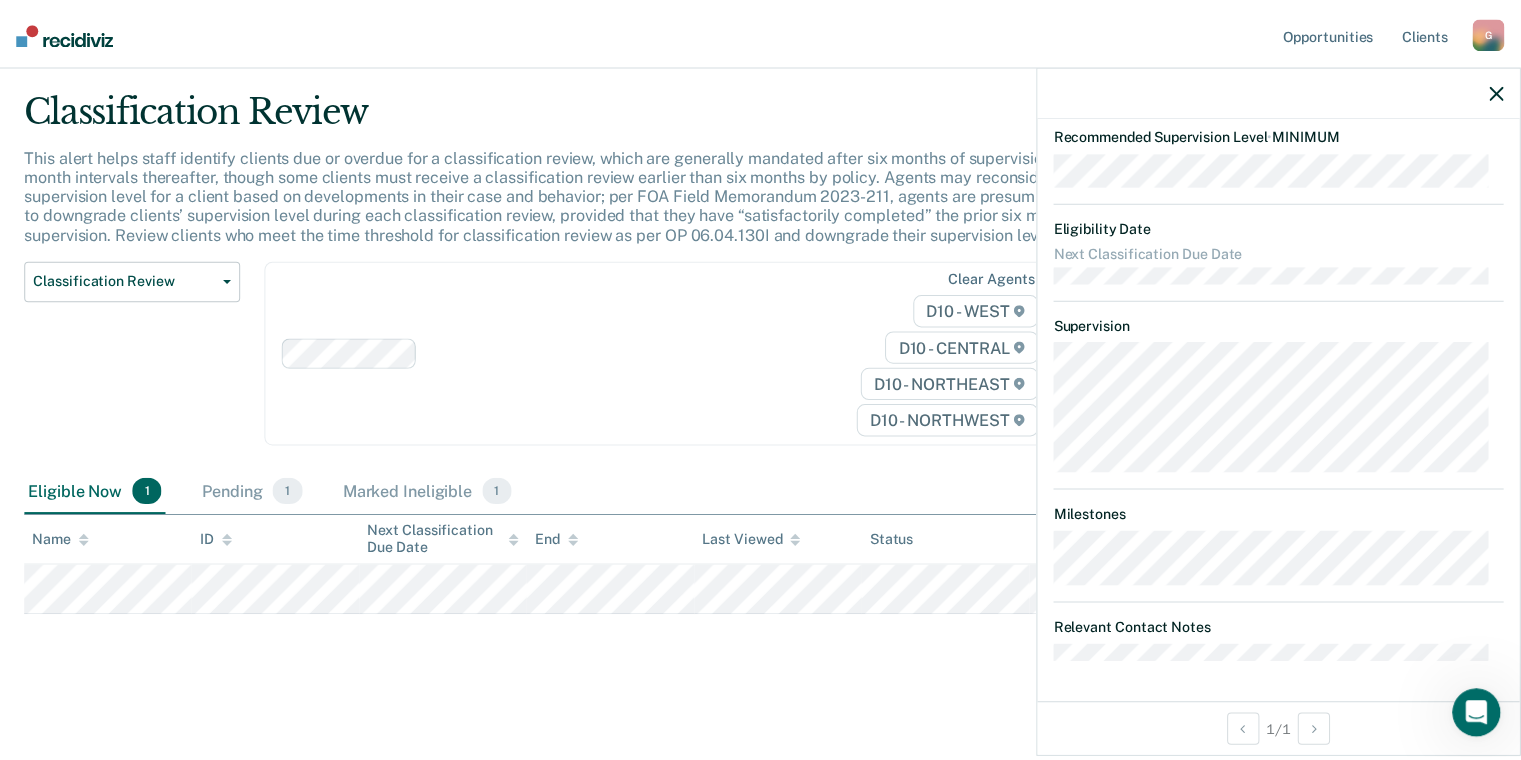 scroll, scrollTop: 0, scrollLeft: 0, axis: both 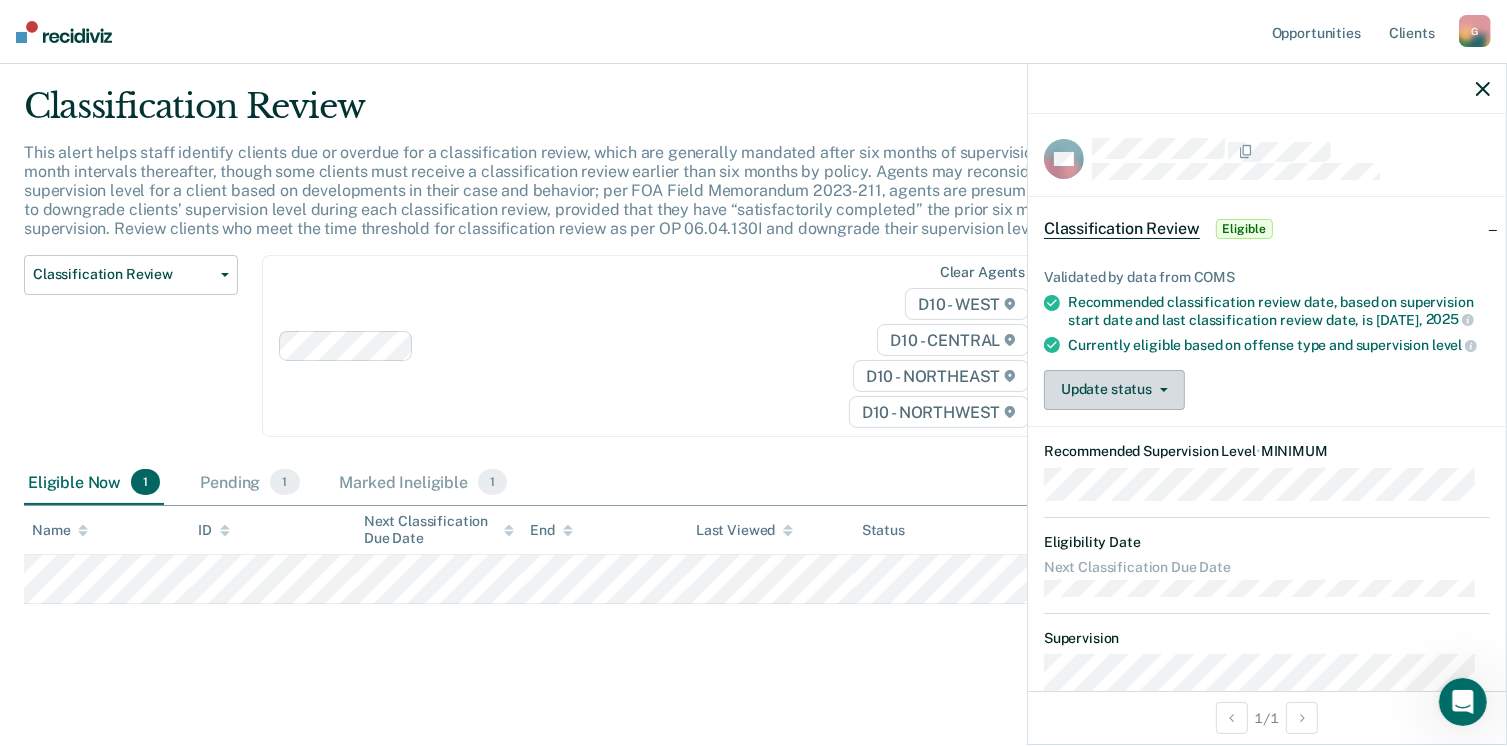 click on "Update status" at bounding box center (1114, 390) 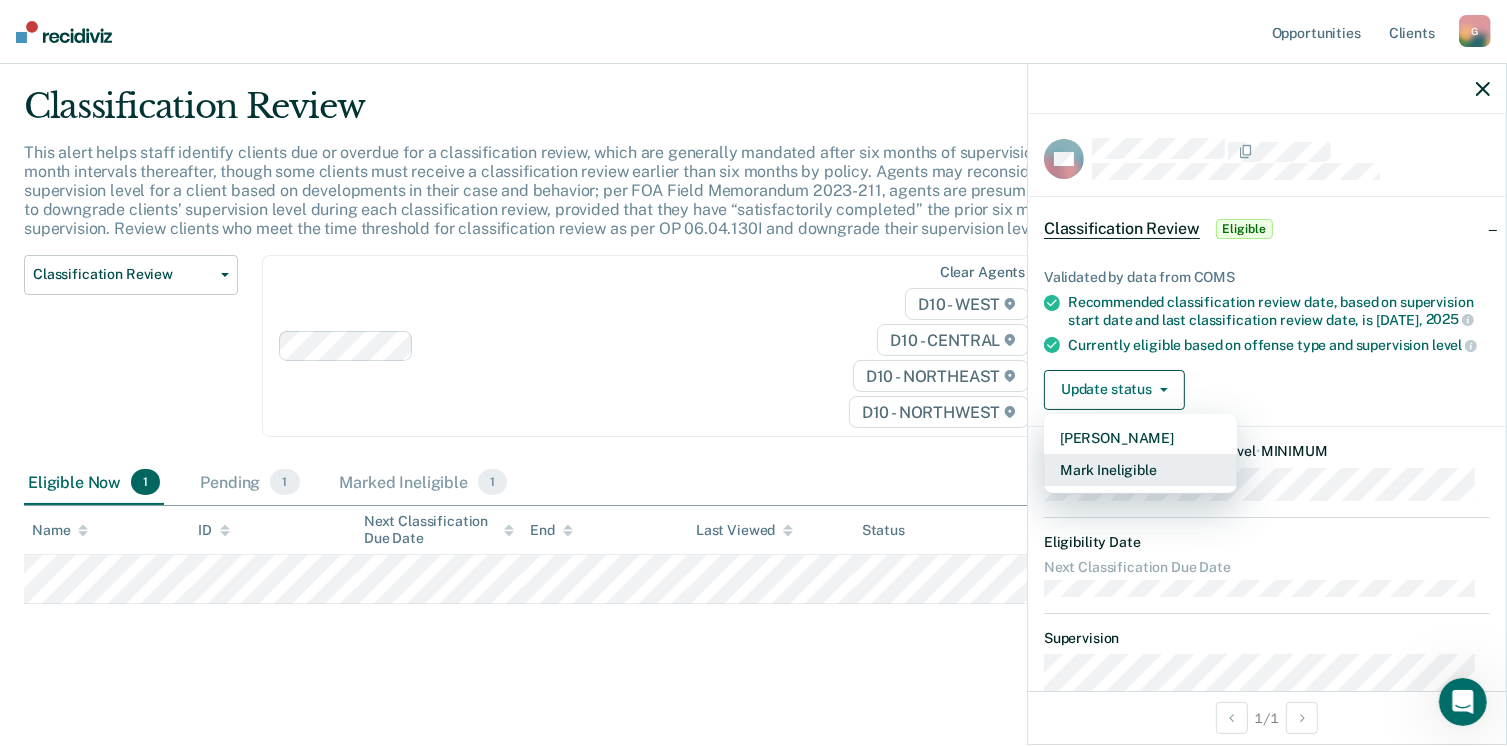 click on "Mark Ineligible" at bounding box center (1140, 470) 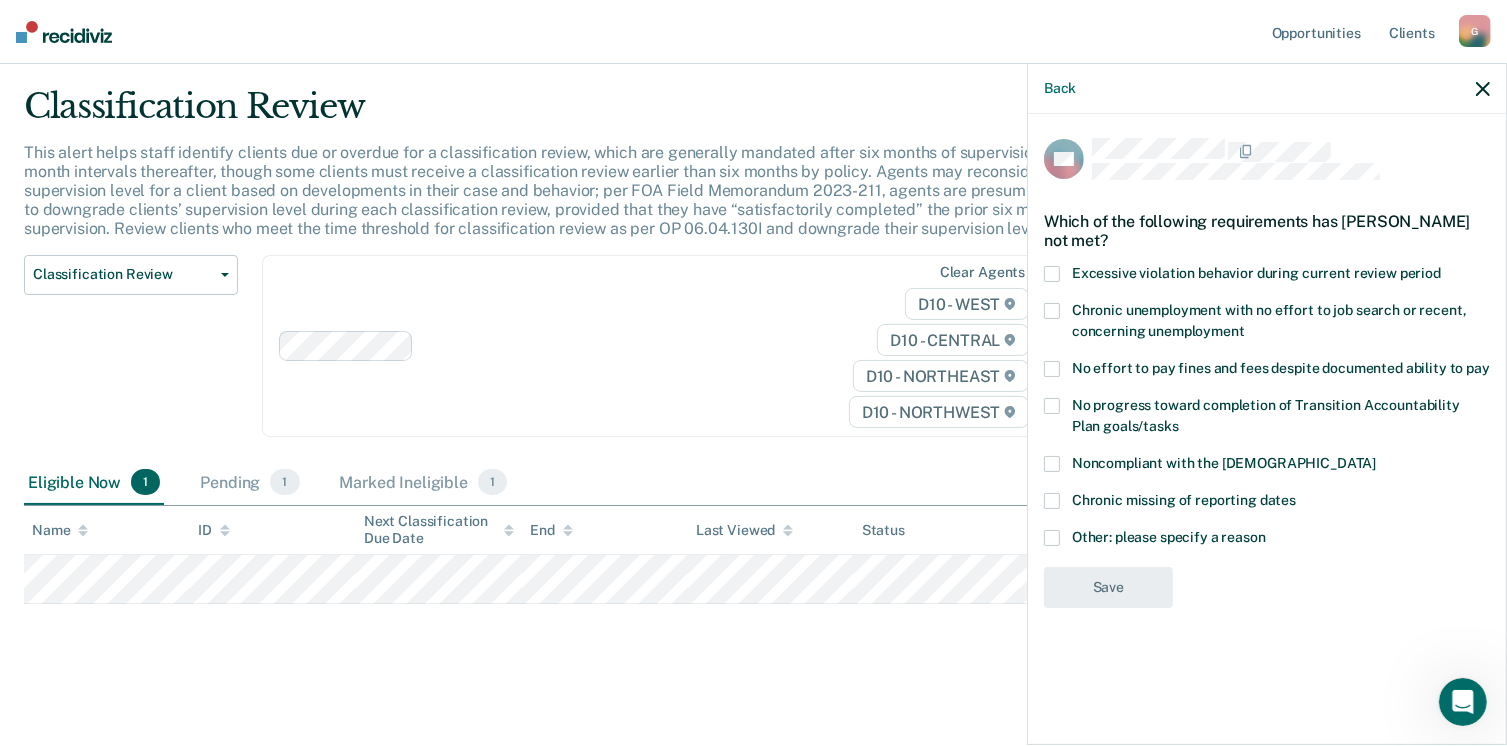 click at bounding box center [1052, 501] 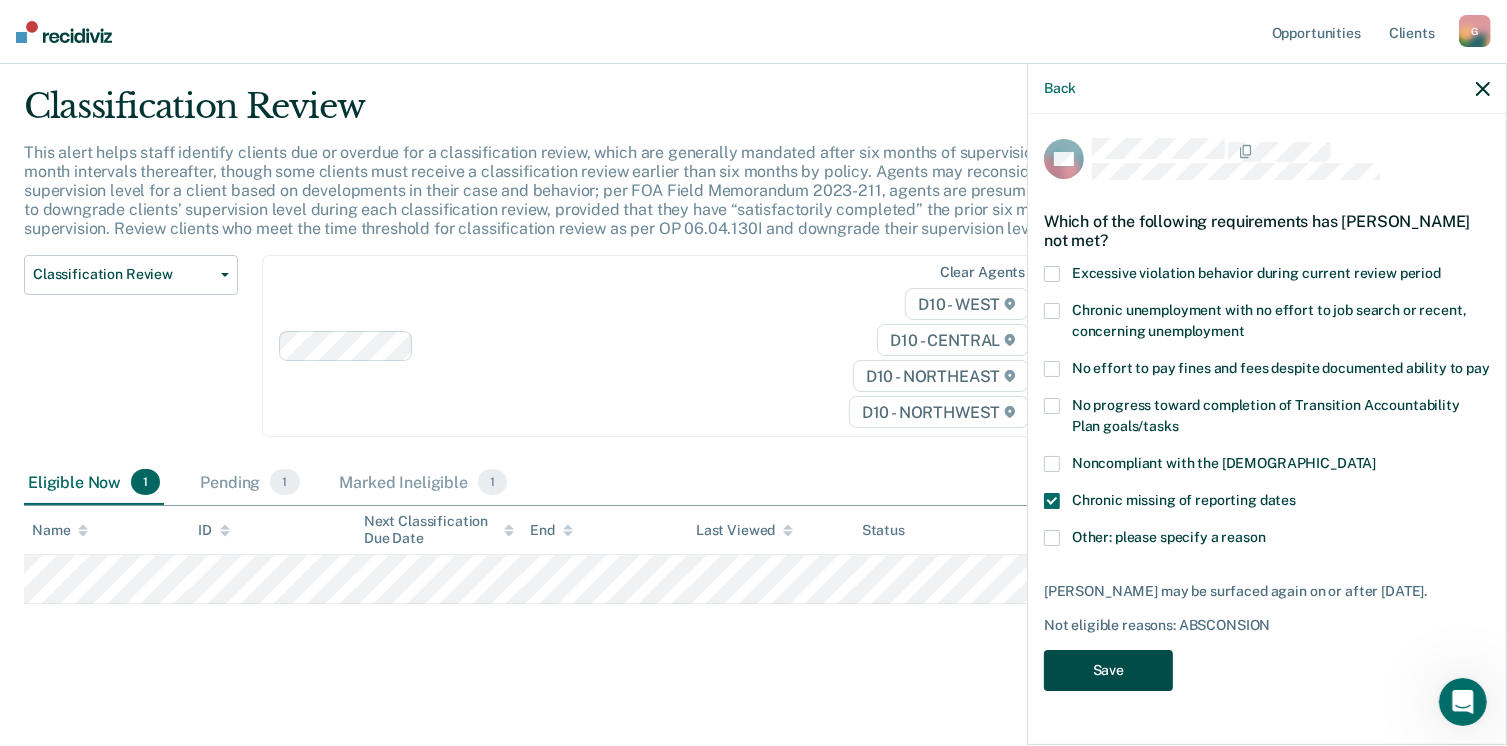 click on "Save" at bounding box center [1108, 670] 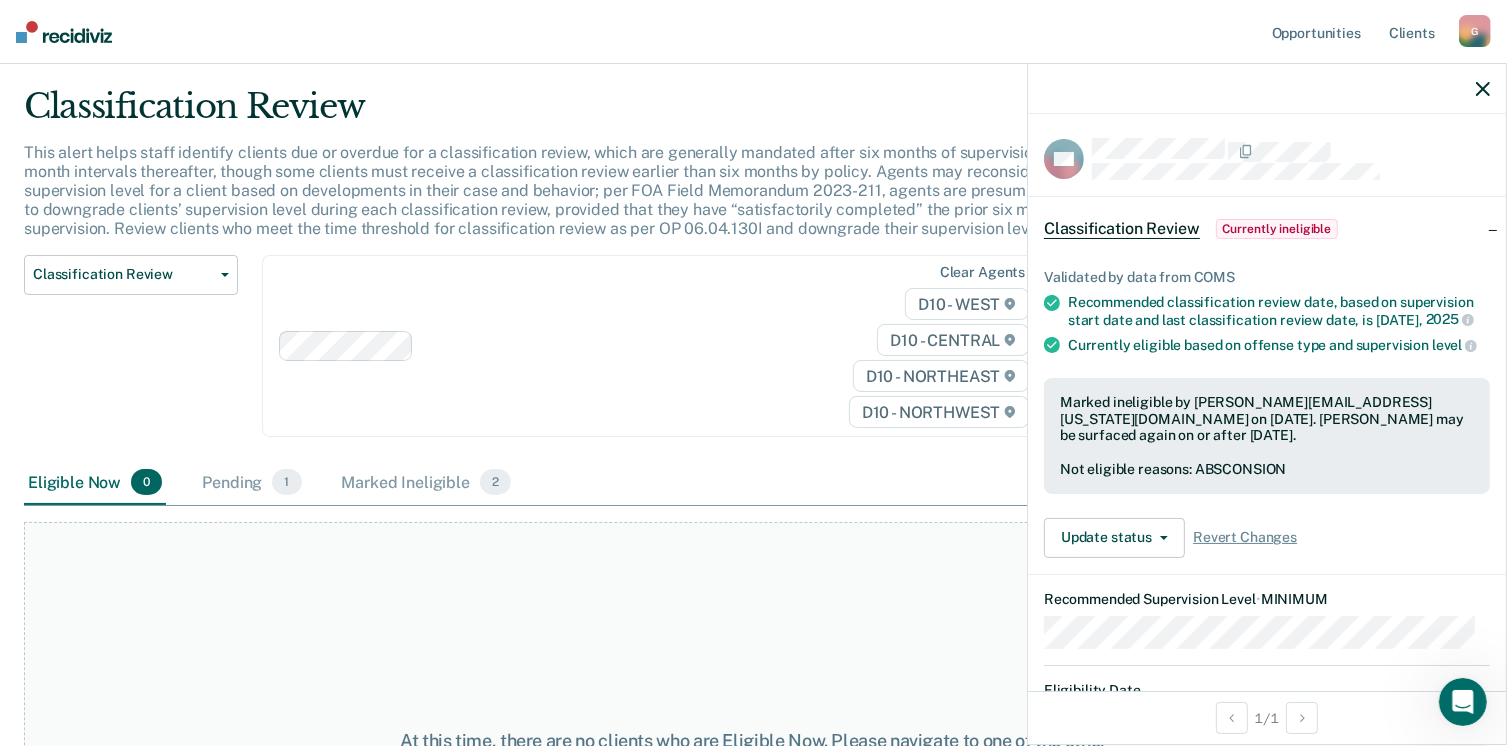 click 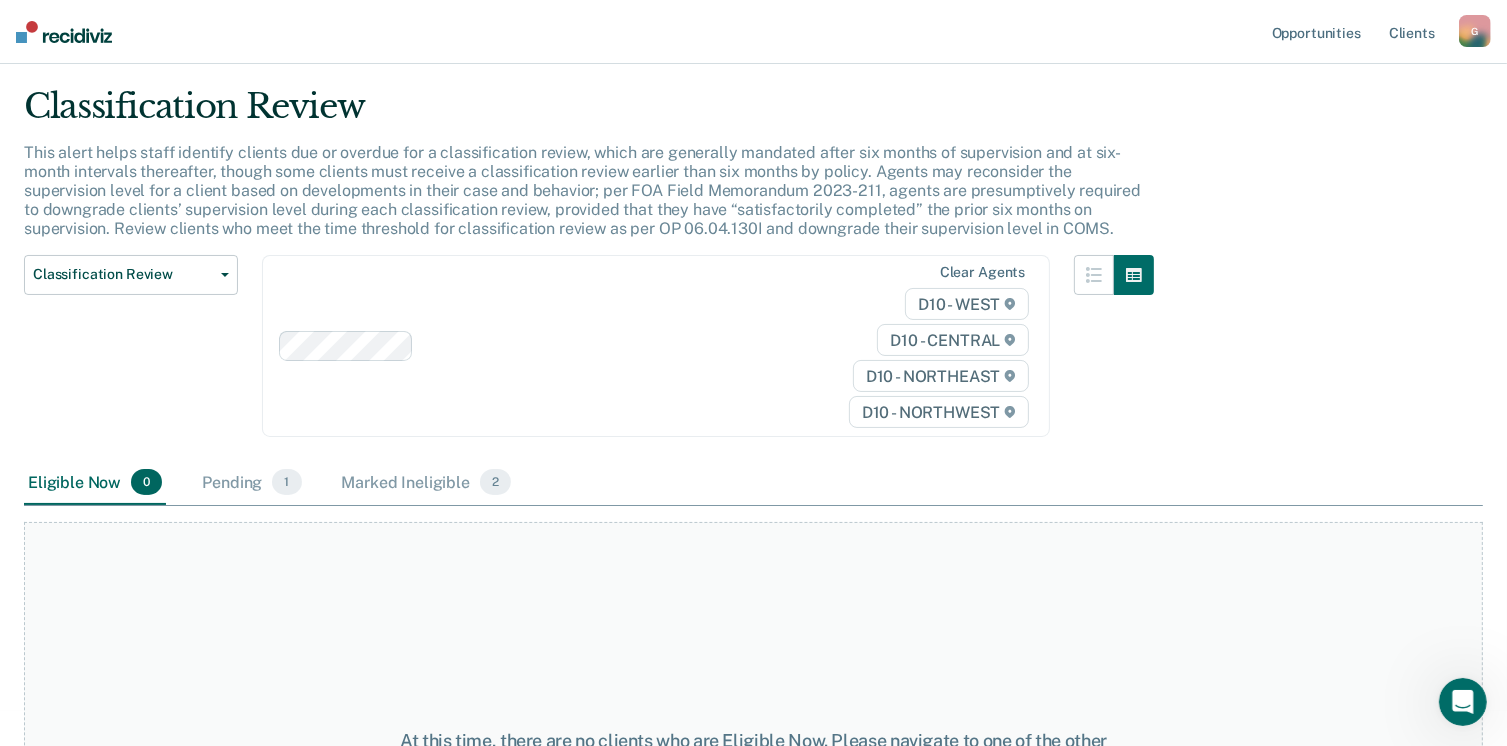 click on "G" at bounding box center [1475, 31] 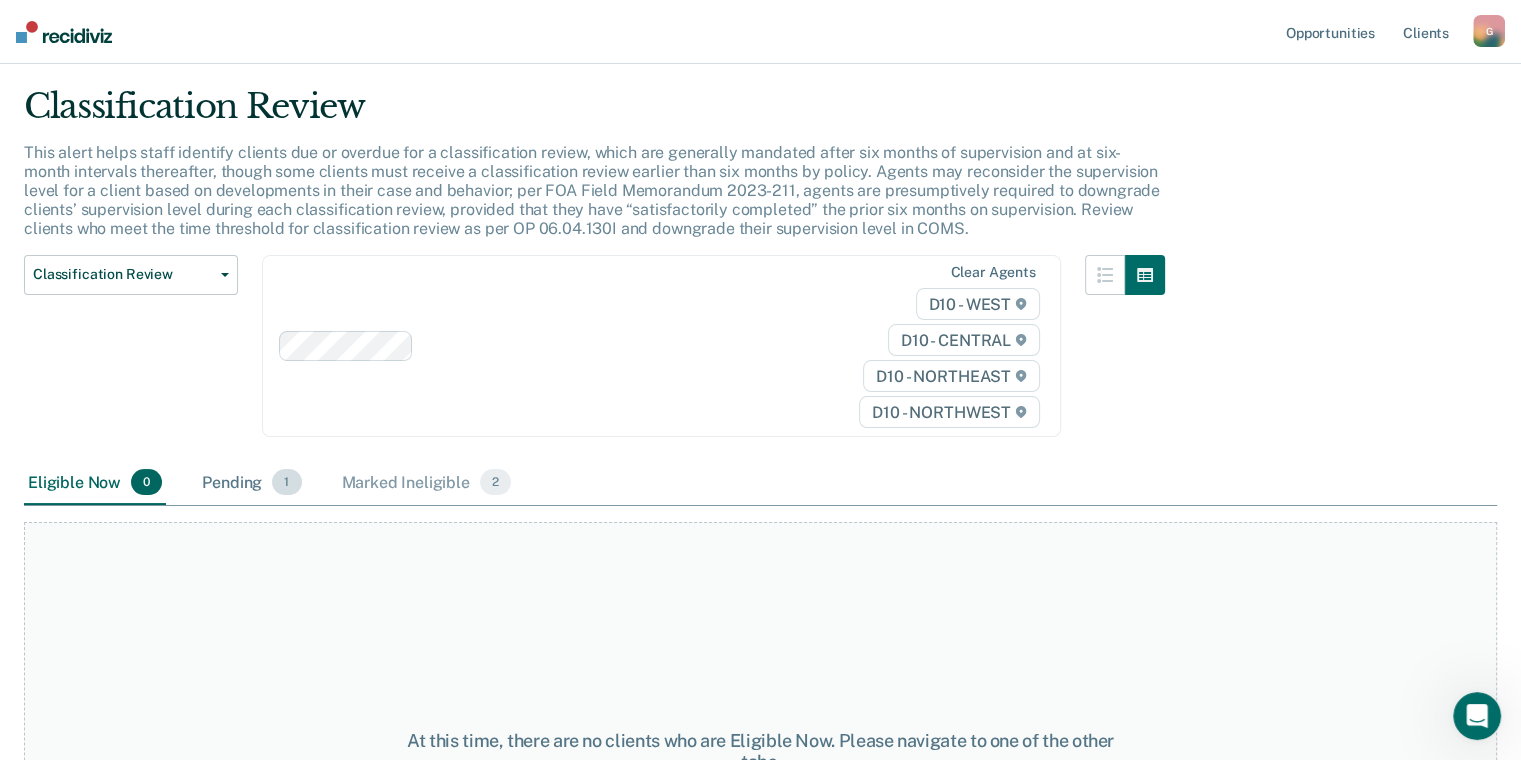 click on "Pending 1" at bounding box center (251, 483) 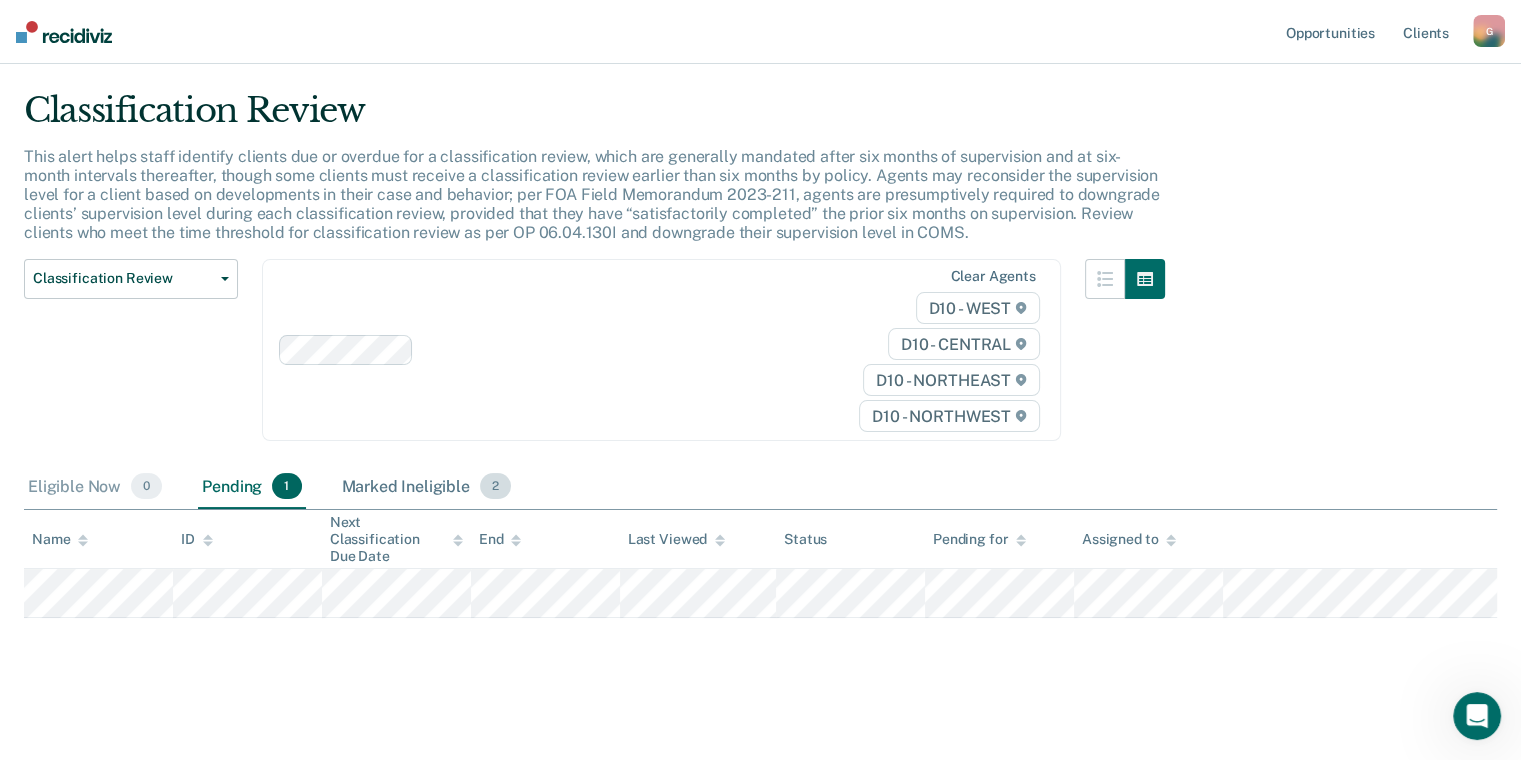 click on "Marked Ineligible 2" at bounding box center (427, 487) 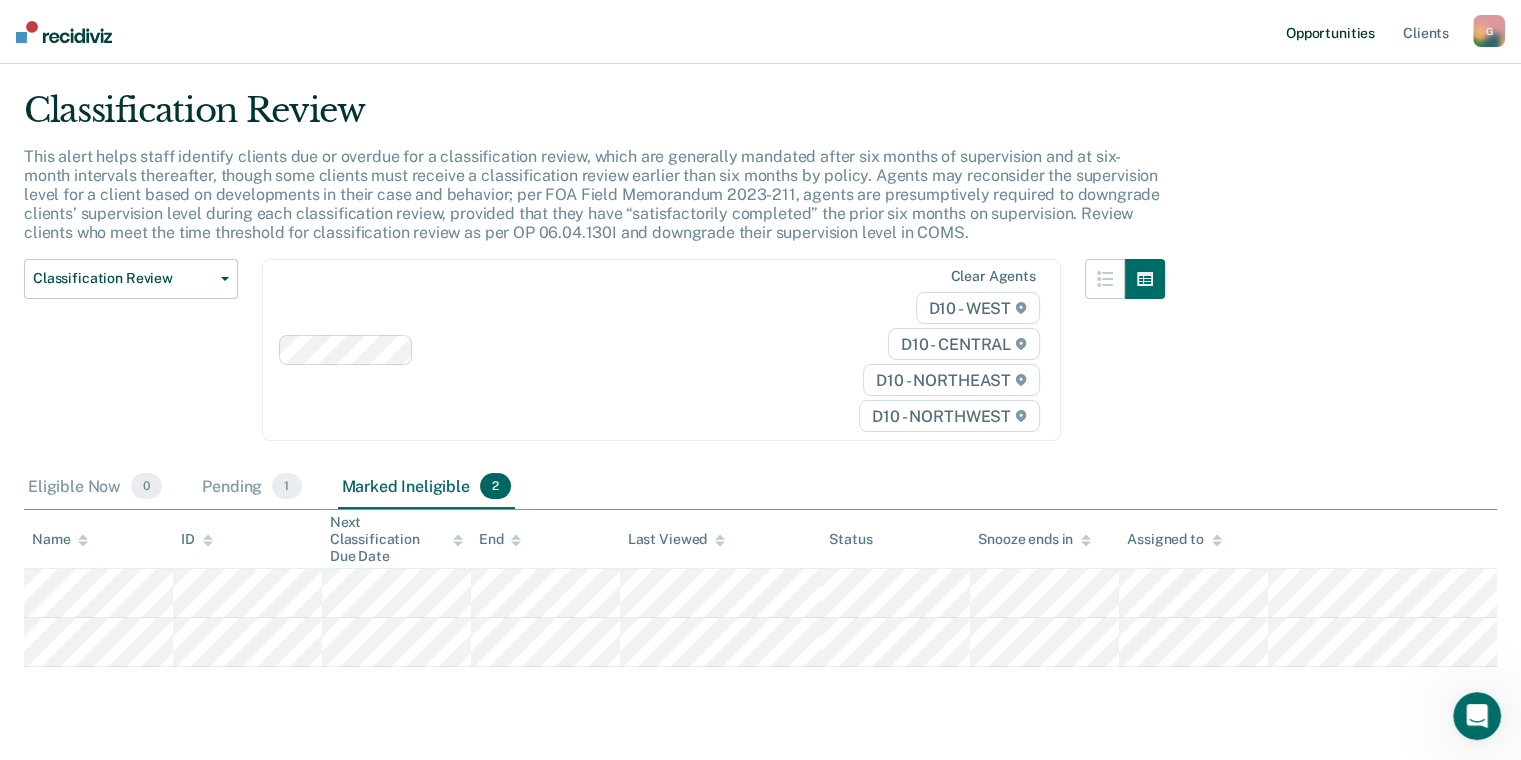click on "Opportunities" at bounding box center (1330, 32) 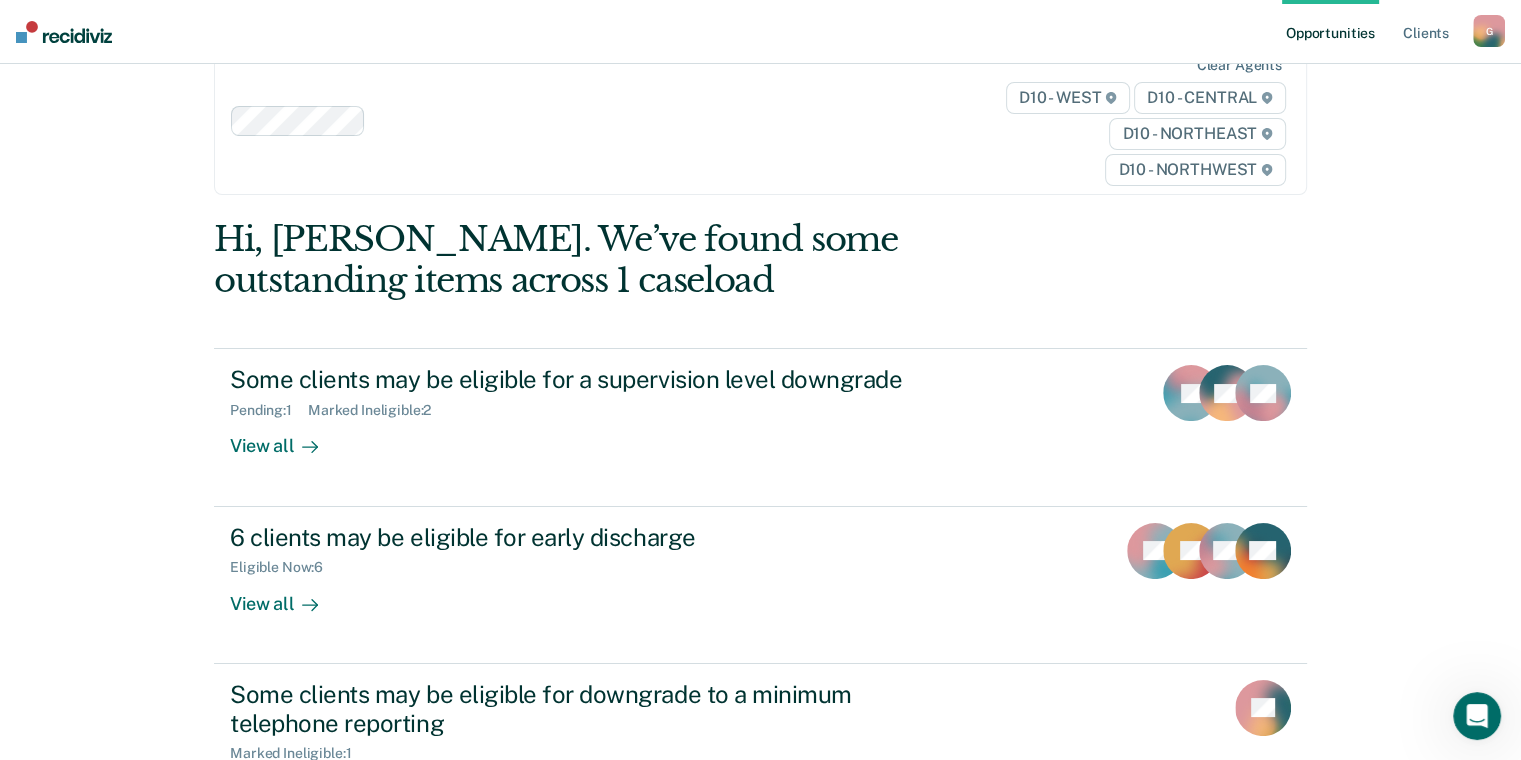 scroll, scrollTop: 0, scrollLeft: 0, axis: both 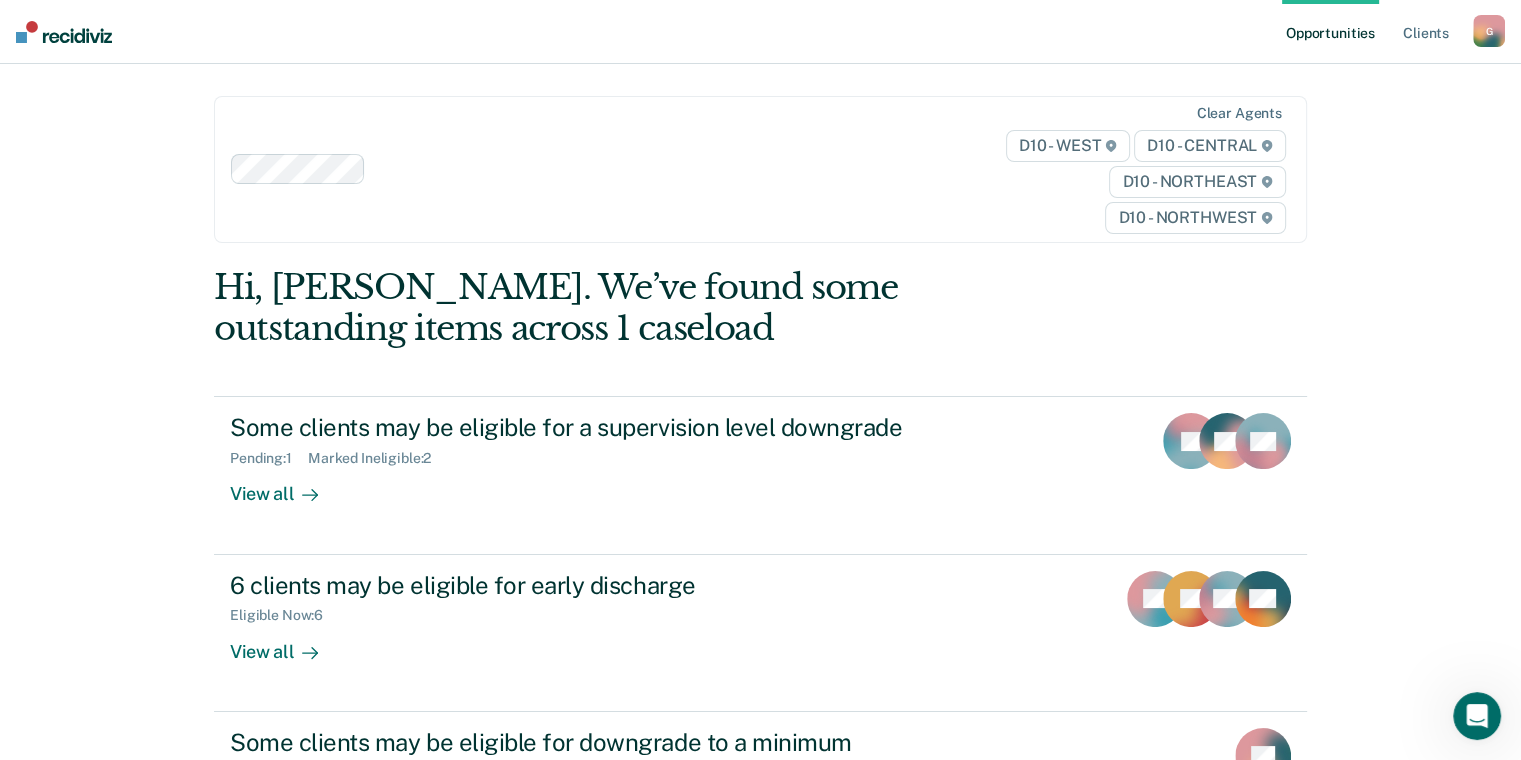 click on "Opportunities" at bounding box center (1330, 32) 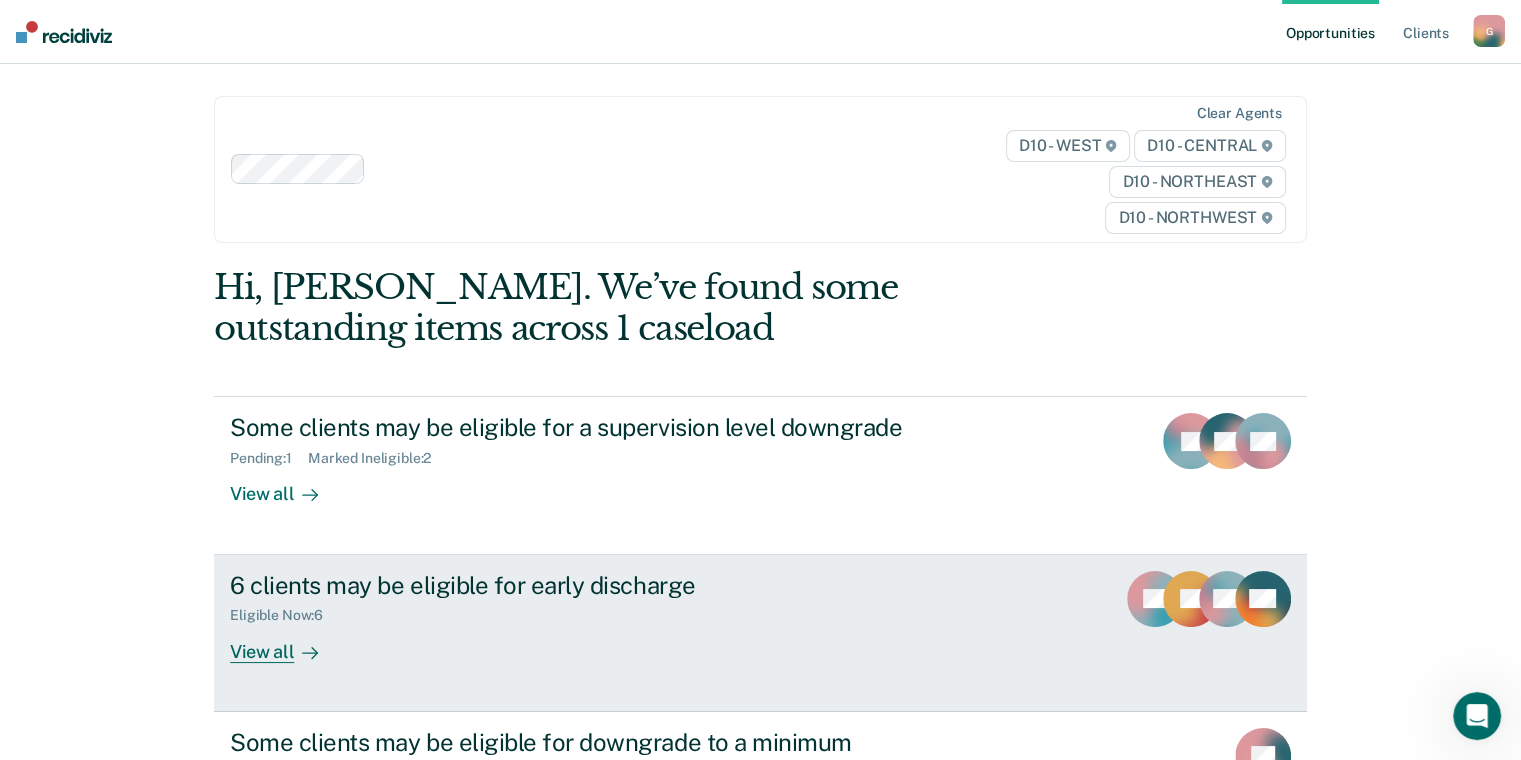click on "View all" at bounding box center [286, 643] 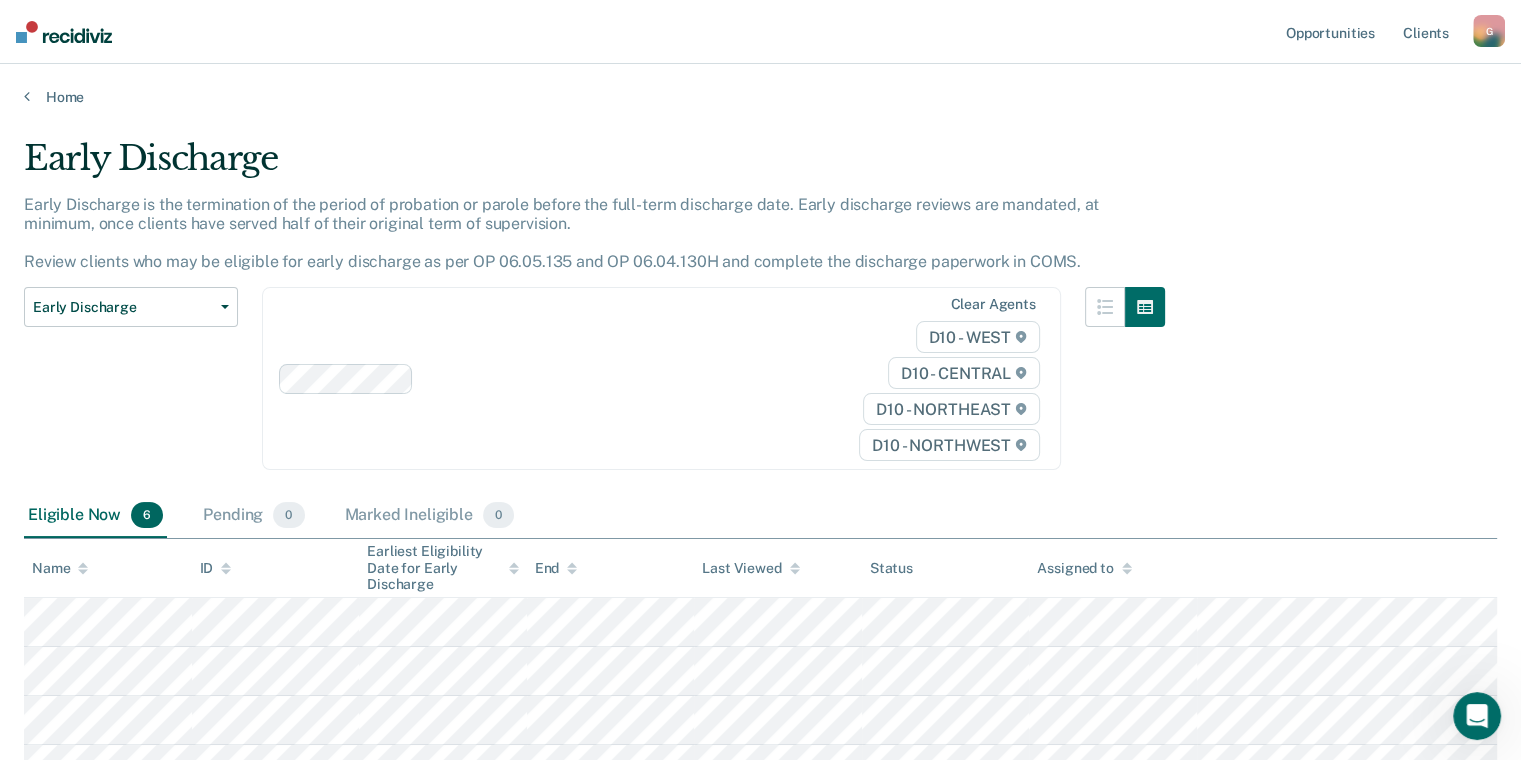 scroll, scrollTop: 274, scrollLeft: 0, axis: vertical 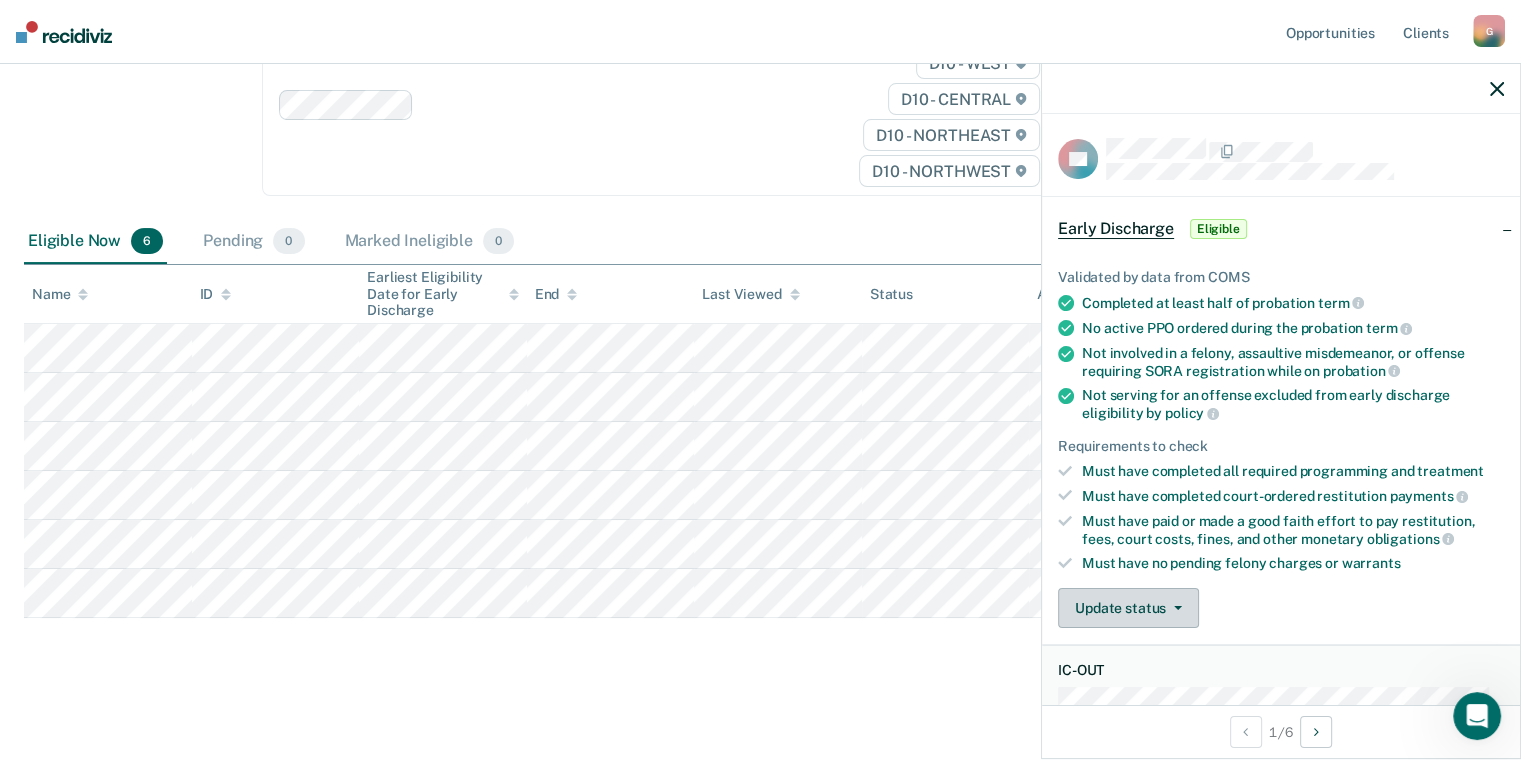 click on "Update status" at bounding box center [1128, 608] 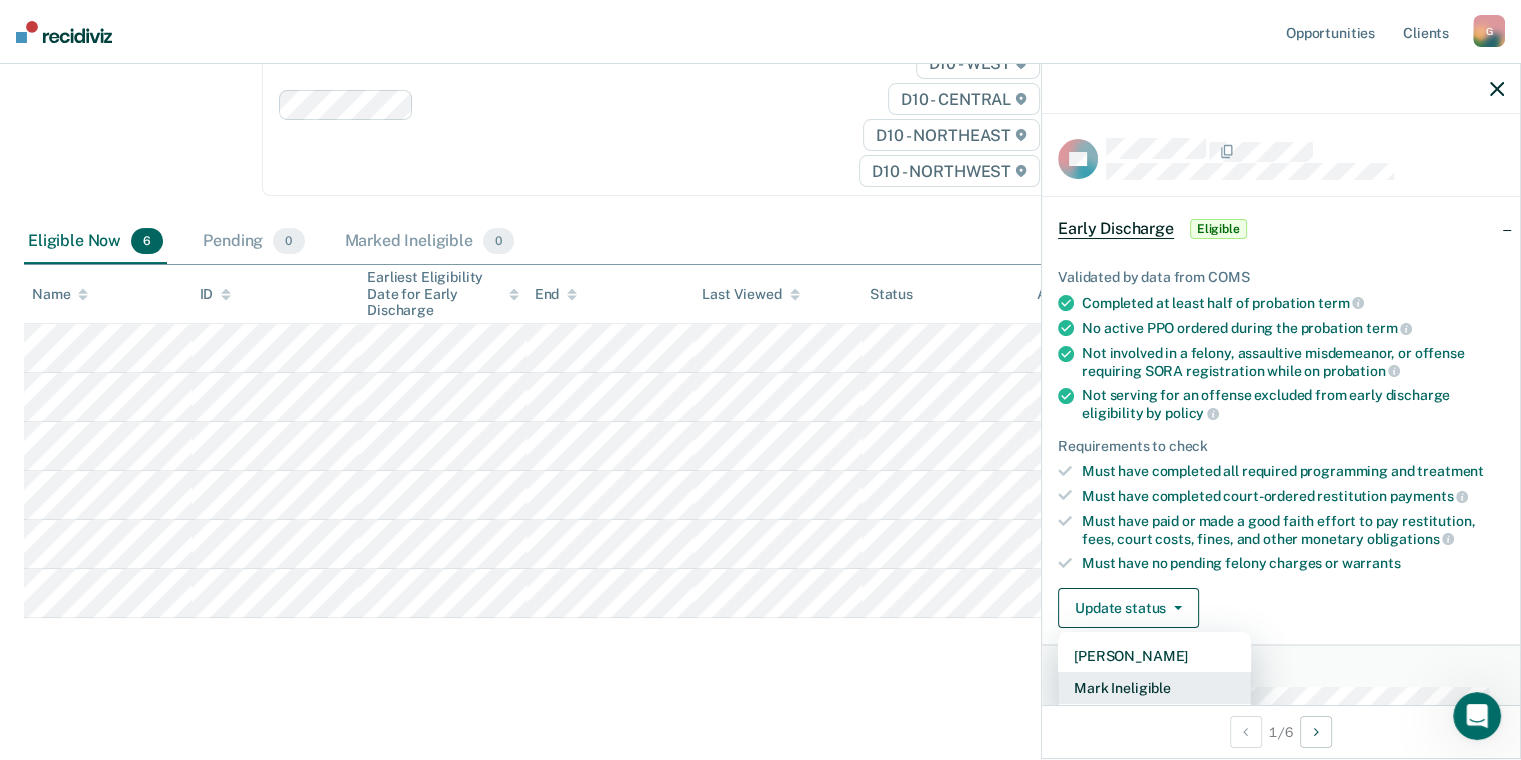 click on "Mark Ineligible" at bounding box center (1154, 688) 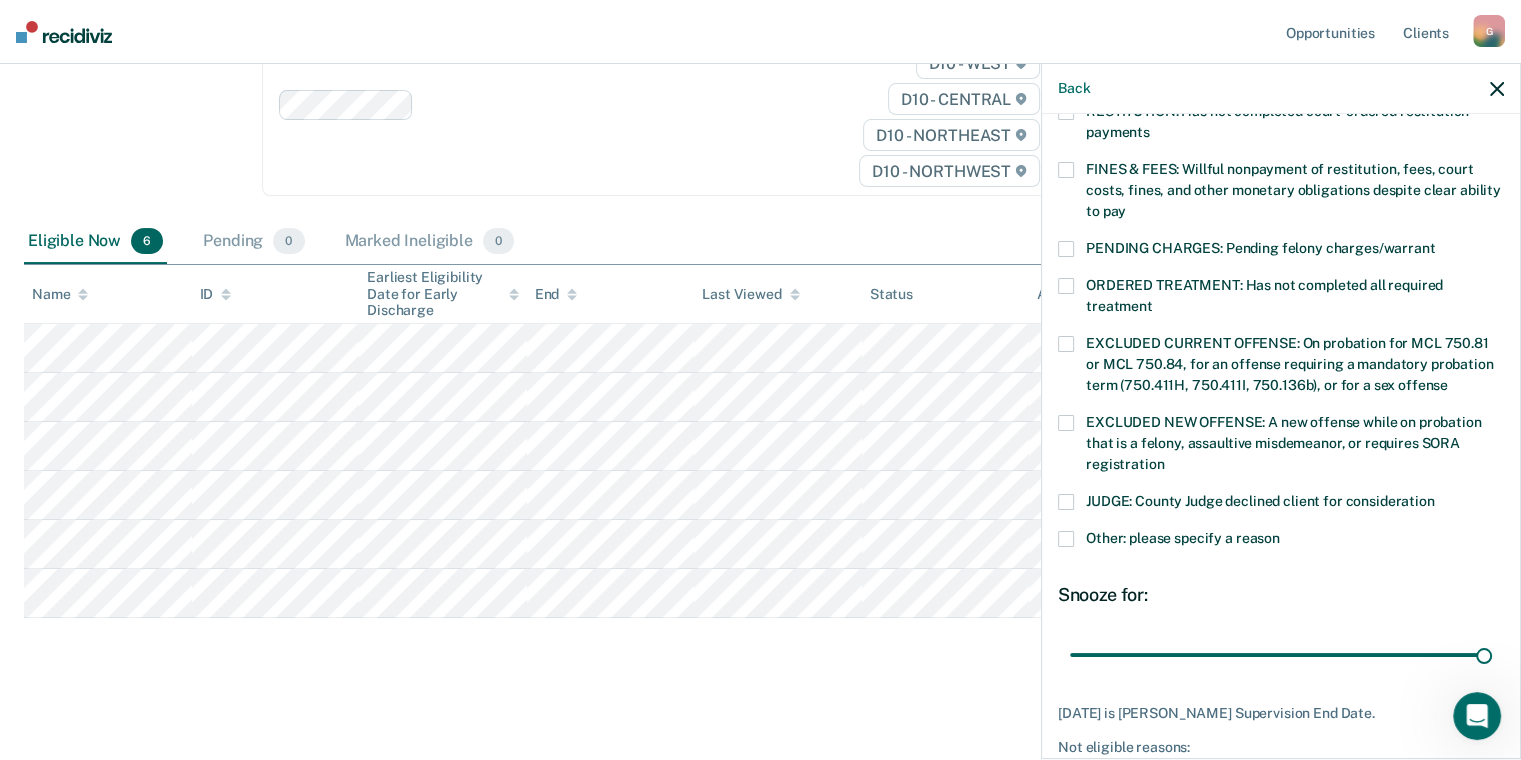scroll, scrollTop: 549, scrollLeft: 0, axis: vertical 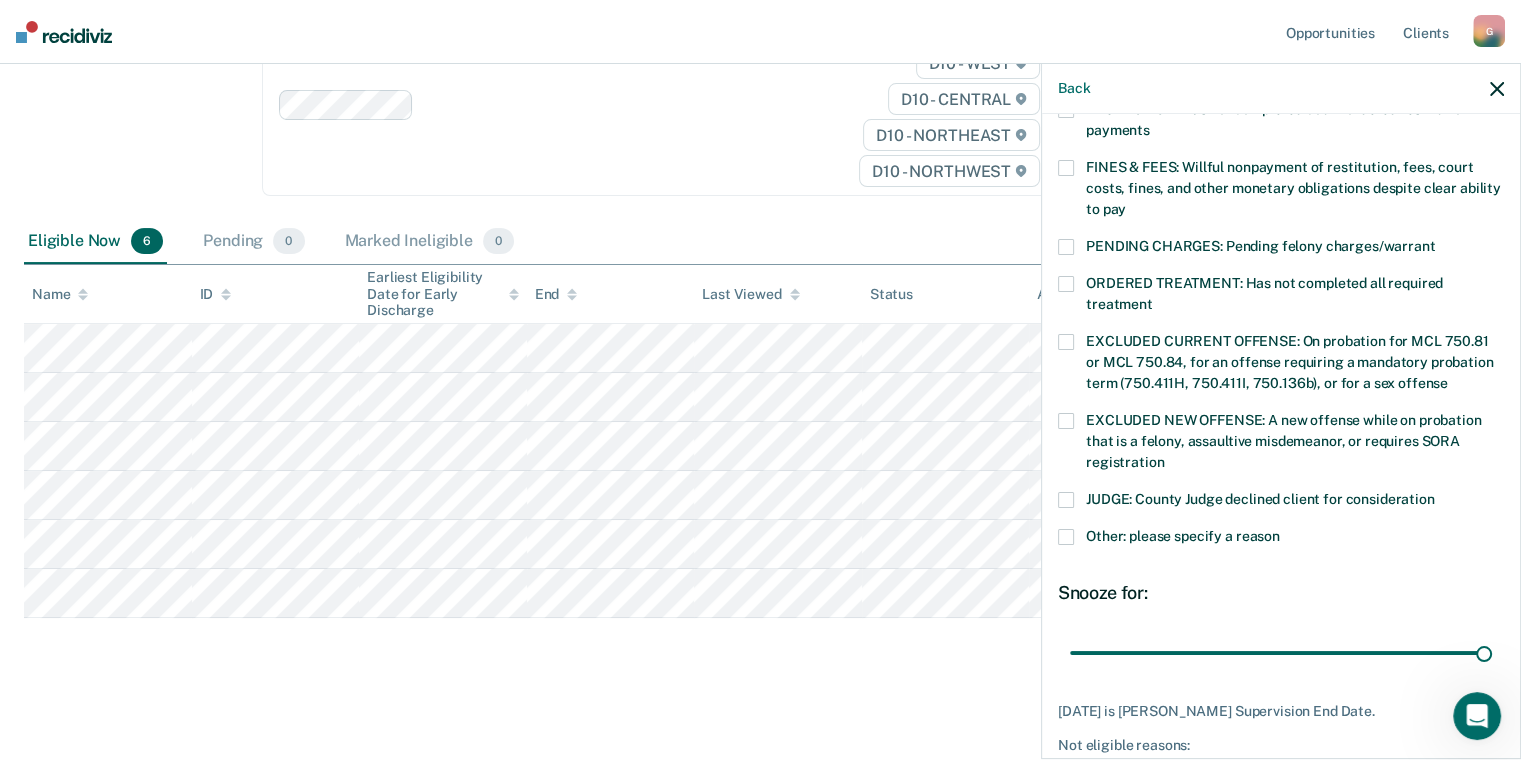 click at bounding box center [1066, 537] 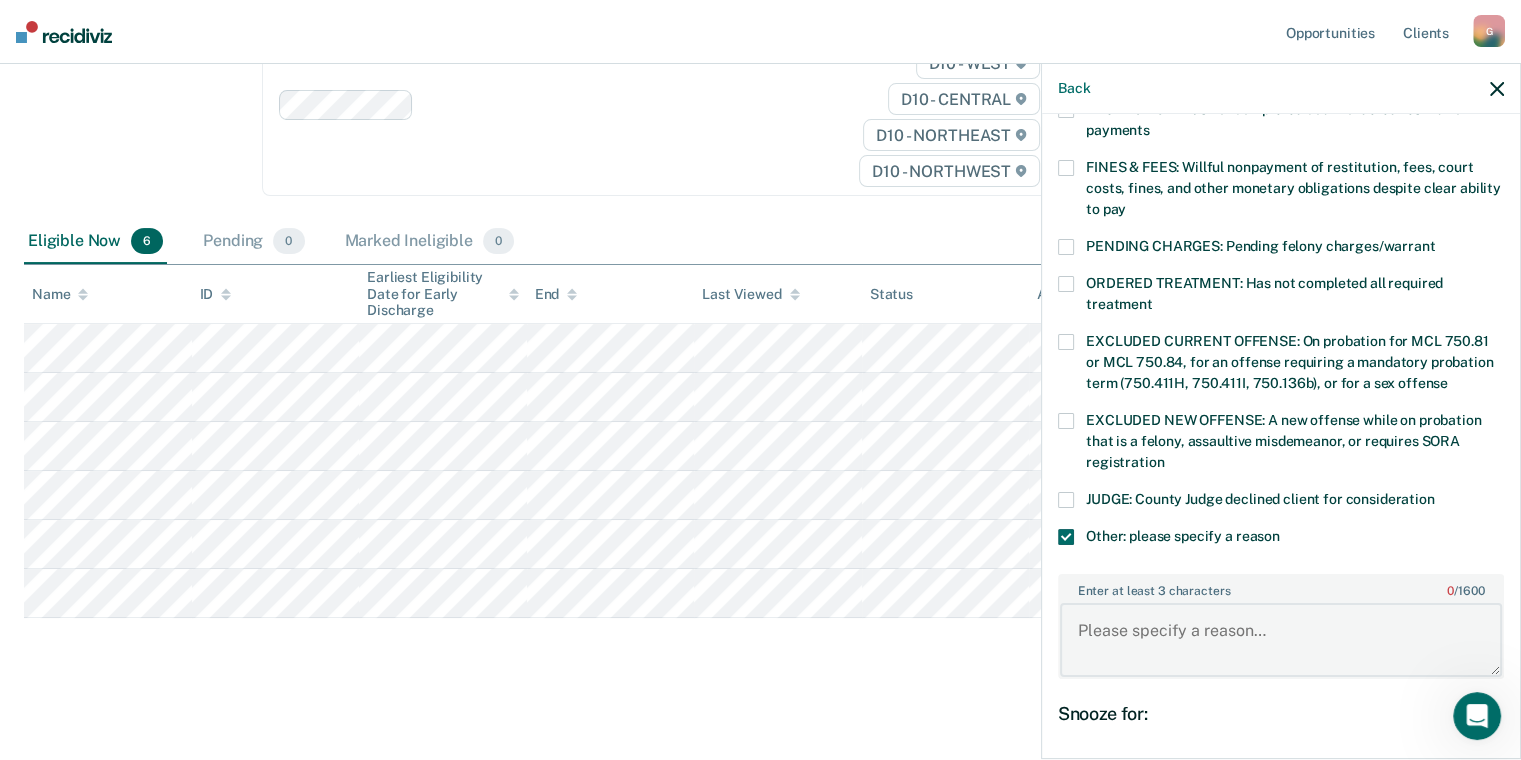 click on "Enter at least 3 characters 0  /  1600" at bounding box center (1281, 640) 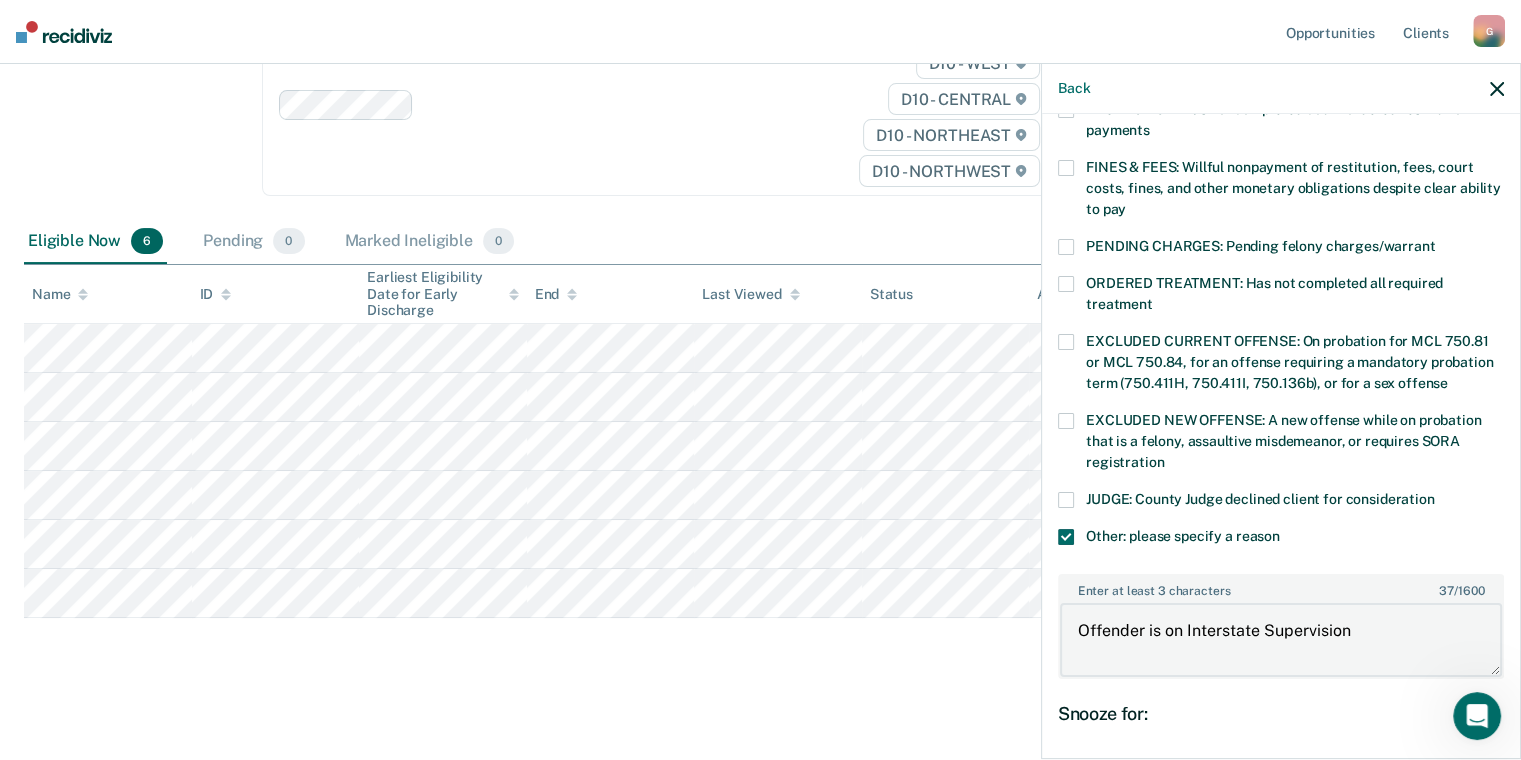 type on "Offender is on Interstate Supervision" 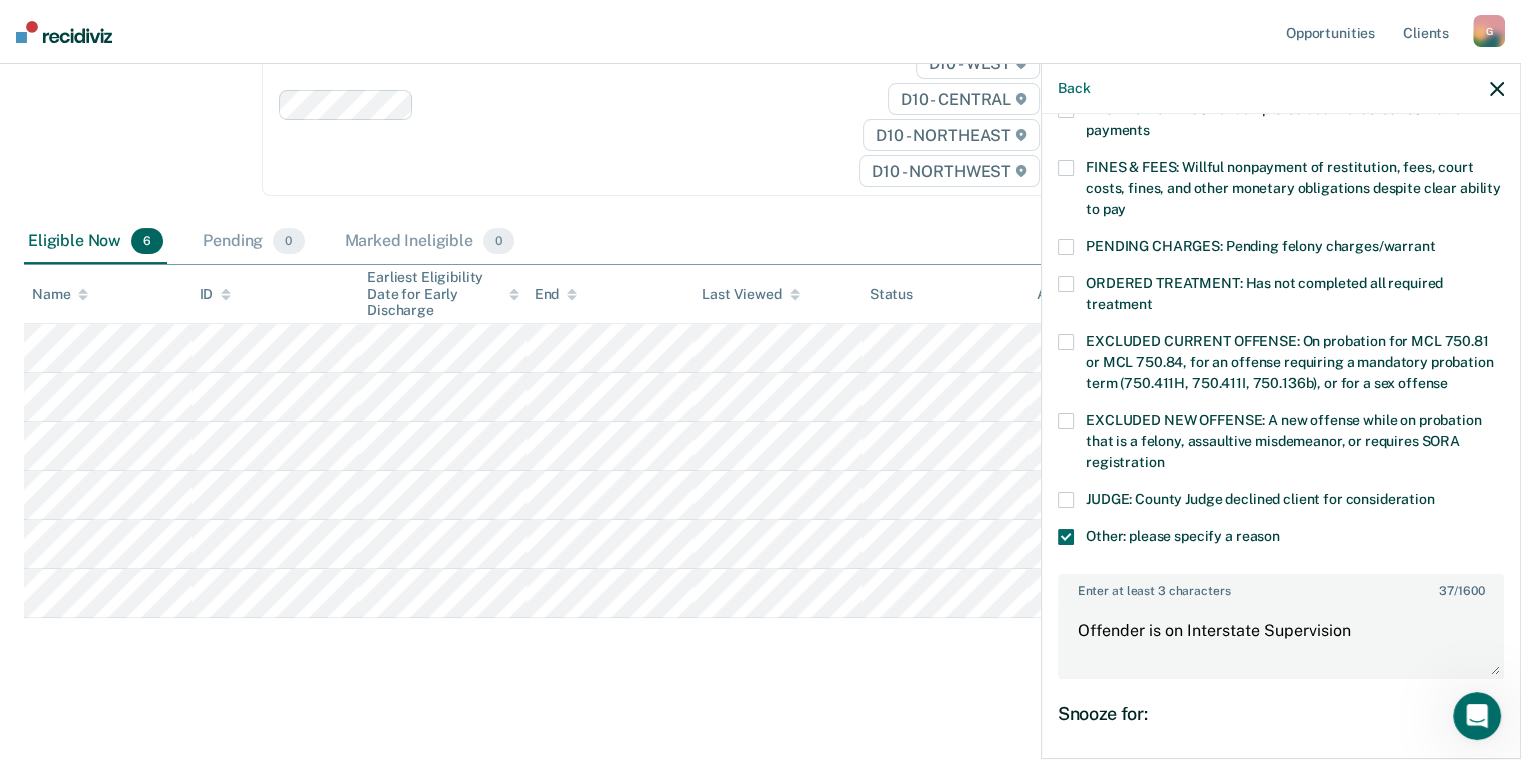 scroll, scrollTop: 736, scrollLeft: 0, axis: vertical 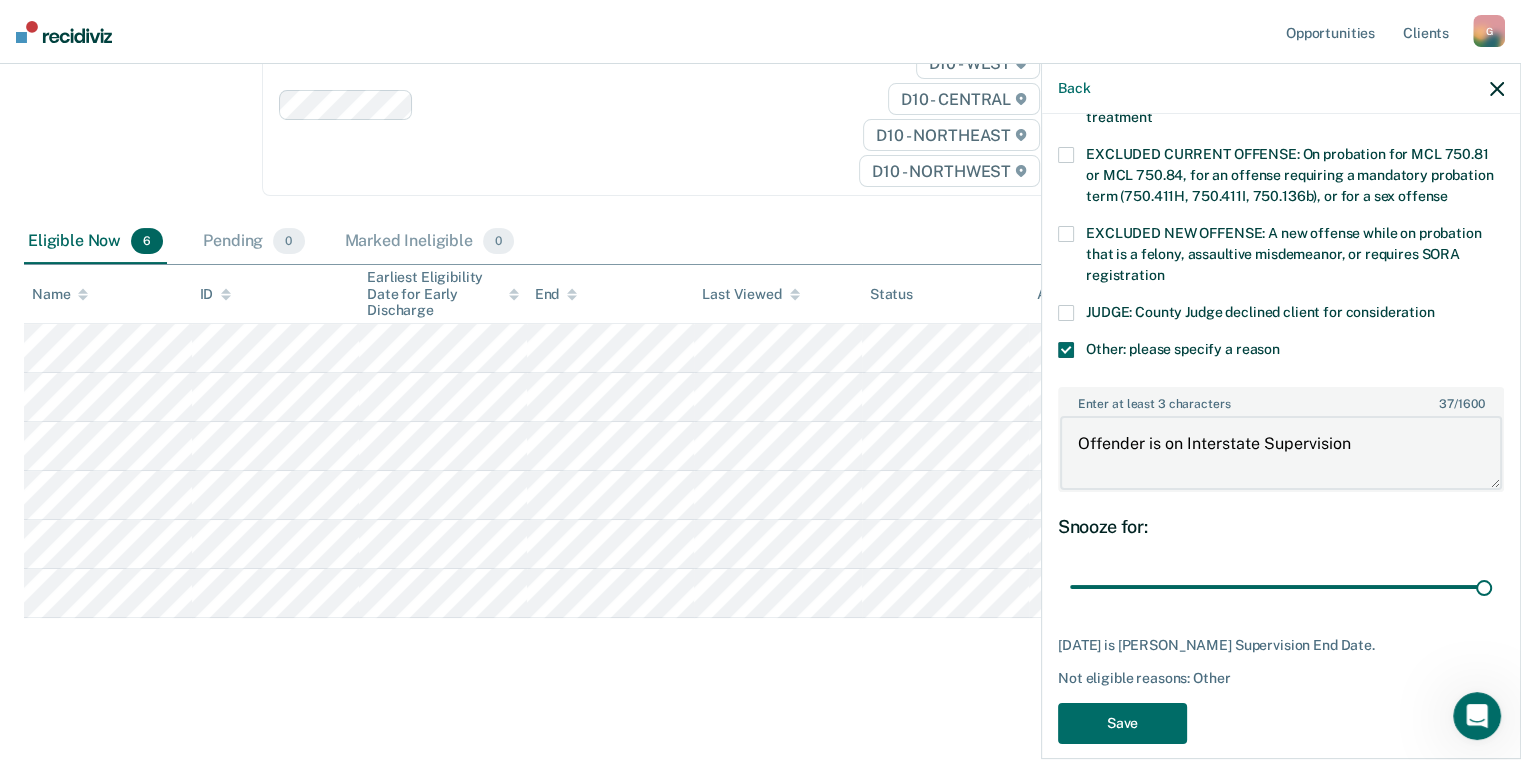 drag, startPoint x: 1390, startPoint y: 417, endPoint x: 1076, endPoint y: 446, distance: 315.33633 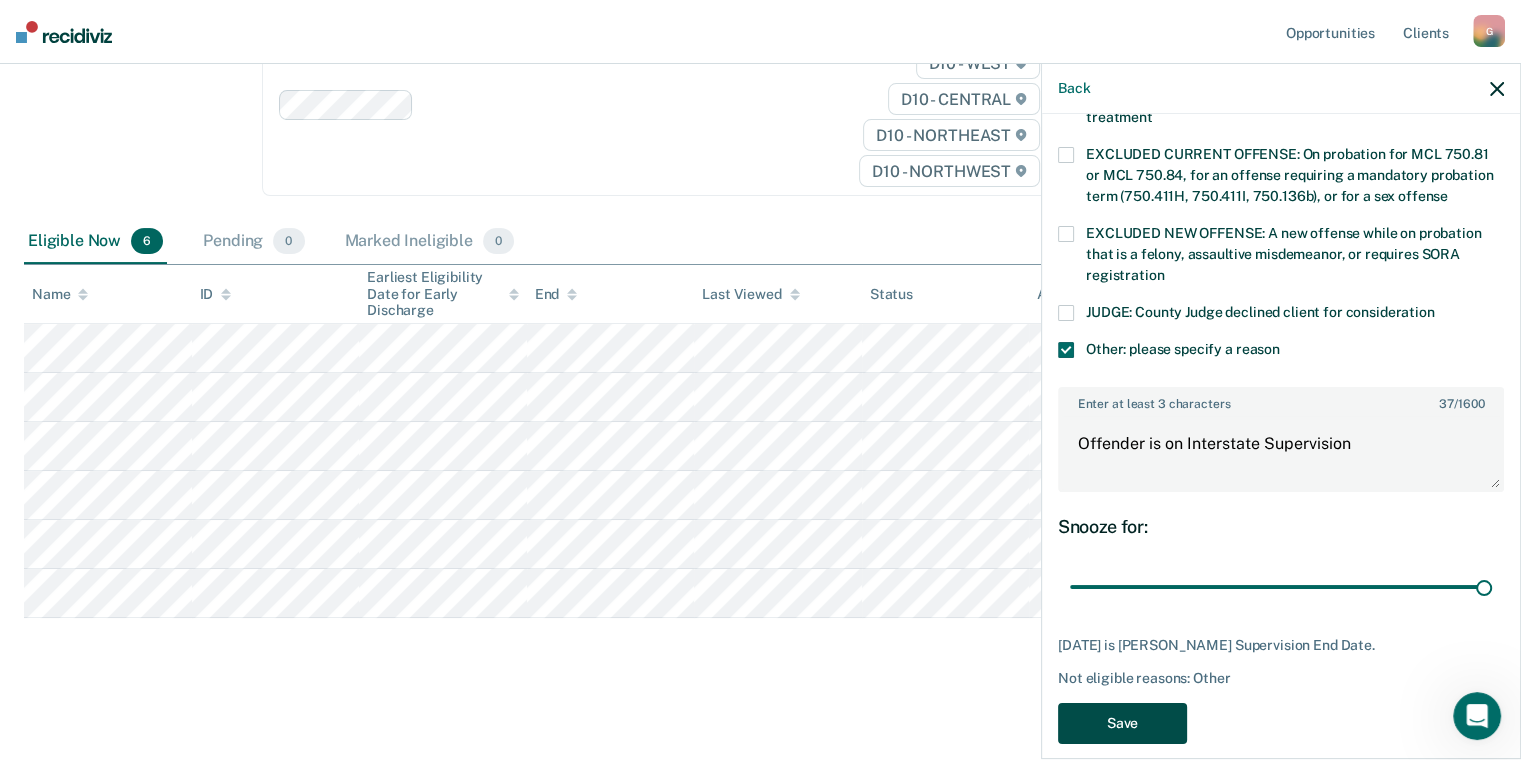 click on "Save" at bounding box center (1122, 723) 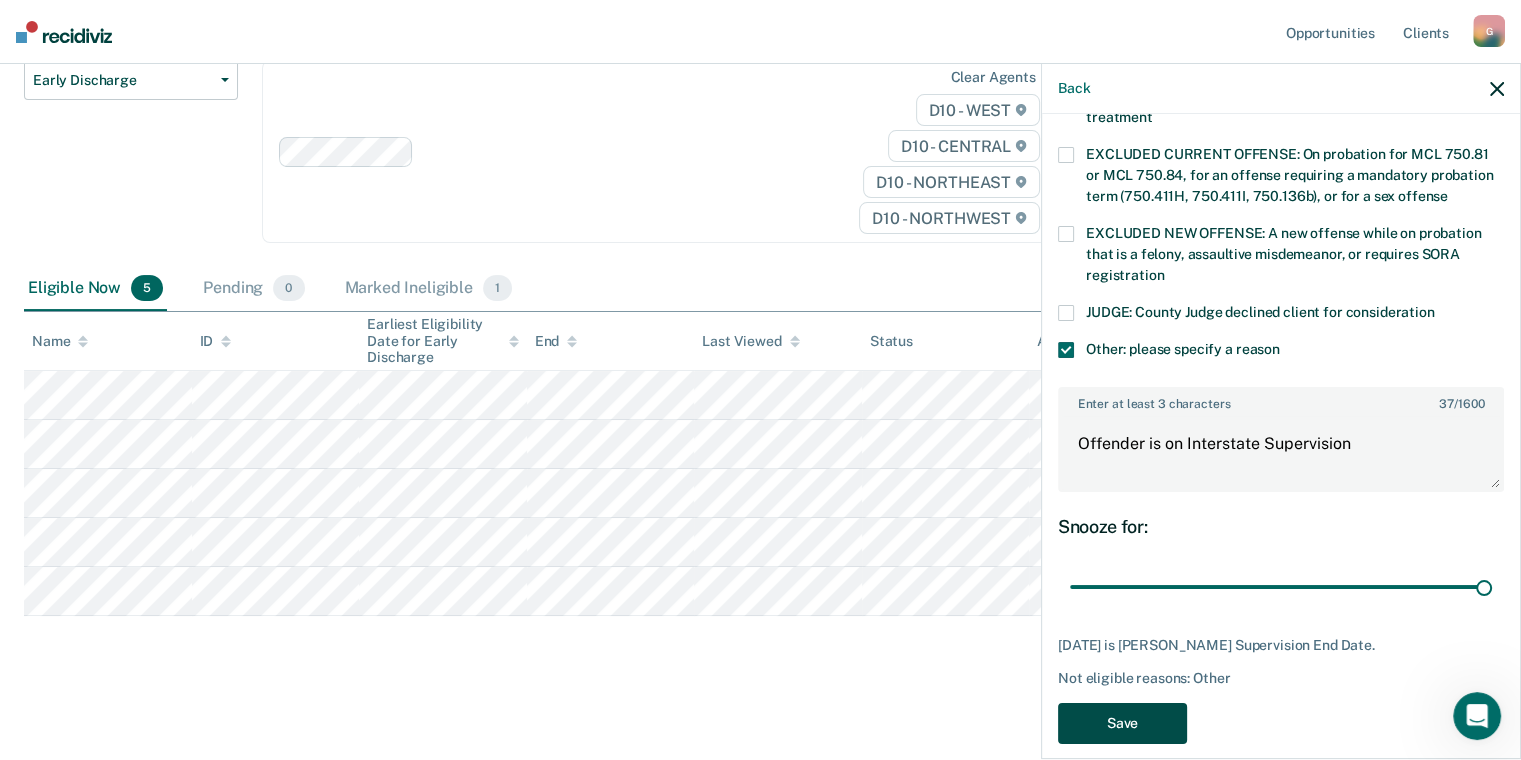 scroll, scrollTop: 224, scrollLeft: 0, axis: vertical 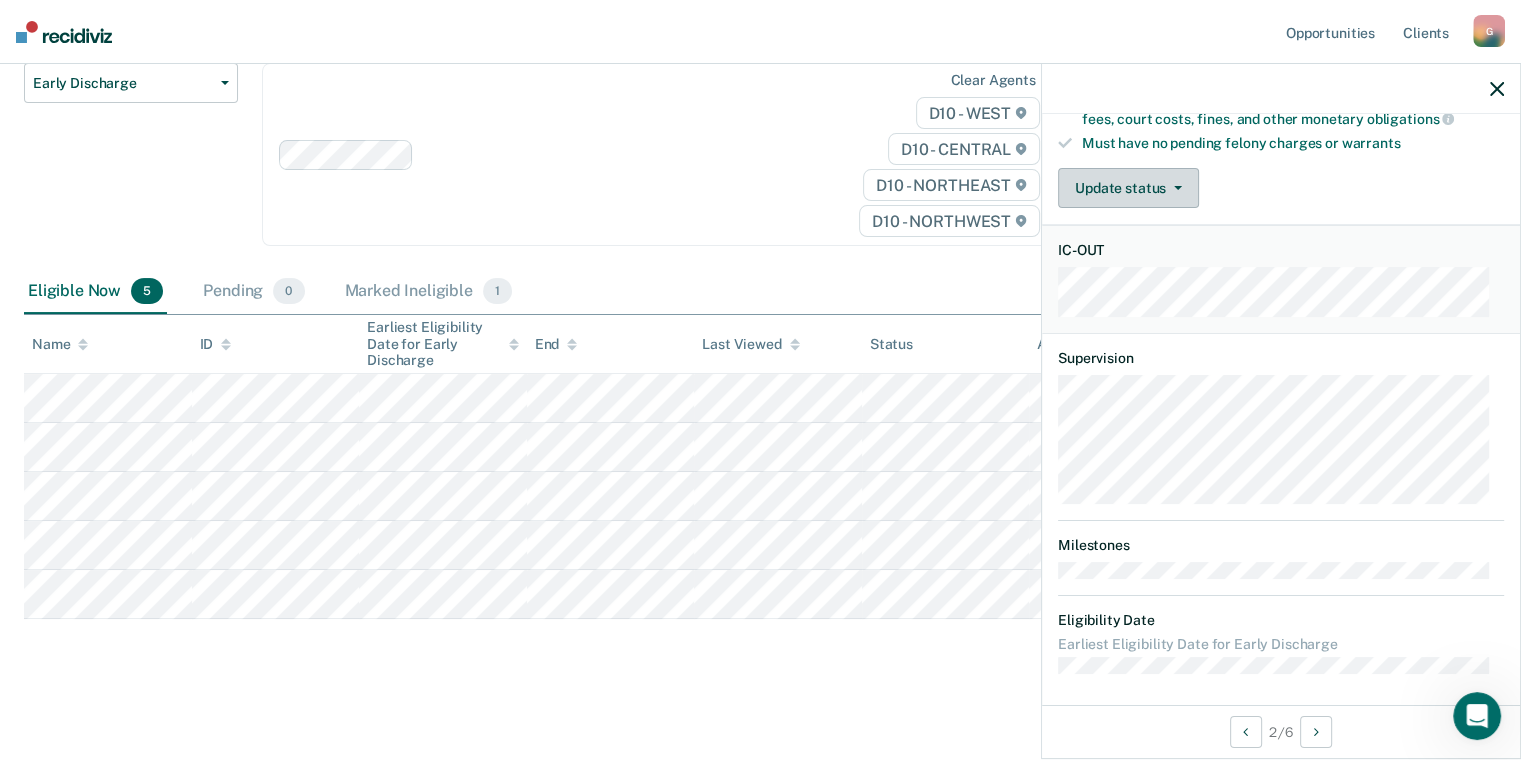 click on "Update status" at bounding box center [1128, 188] 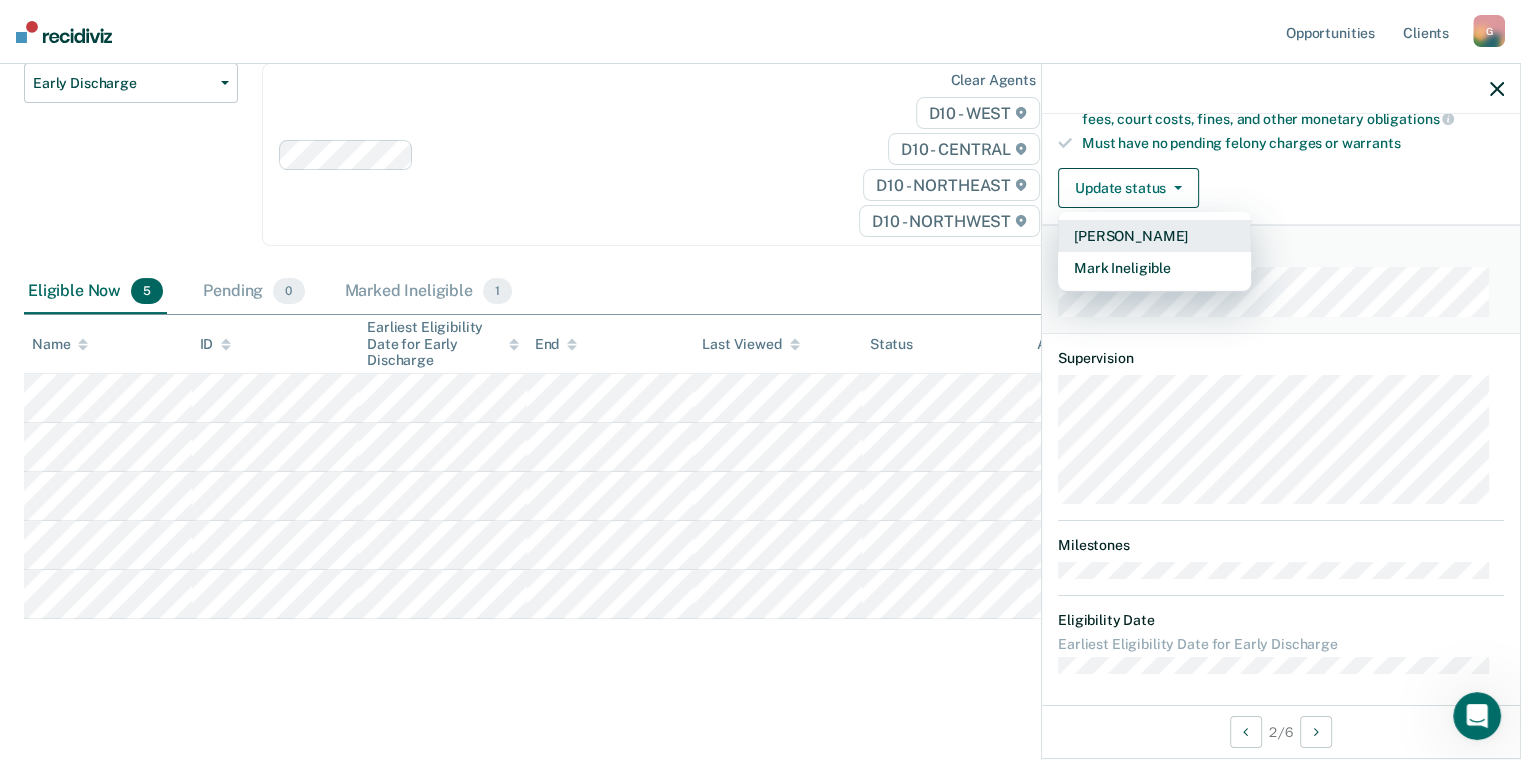 click on "[PERSON_NAME]" at bounding box center (1154, 236) 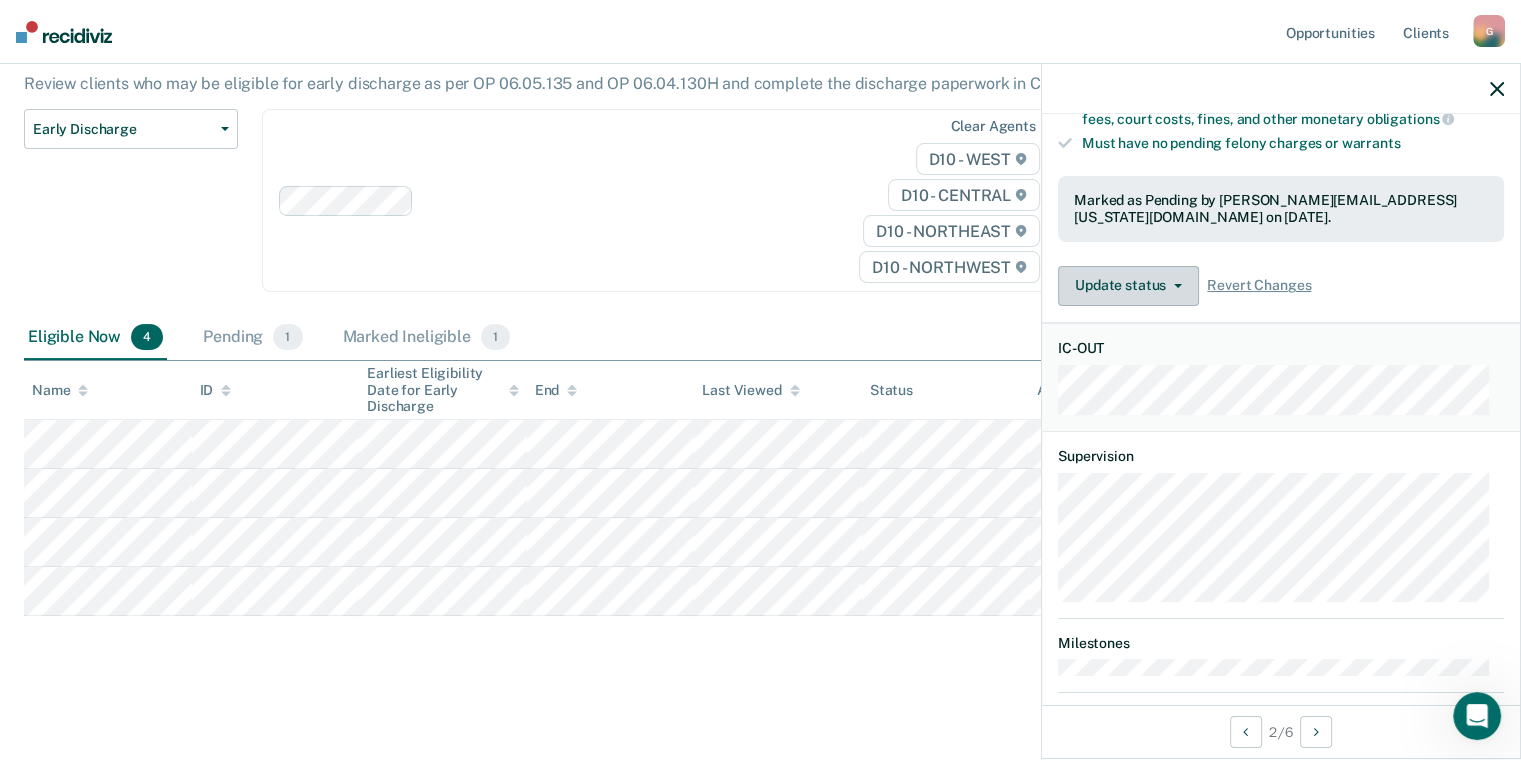 scroll, scrollTop: 176, scrollLeft: 0, axis: vertical 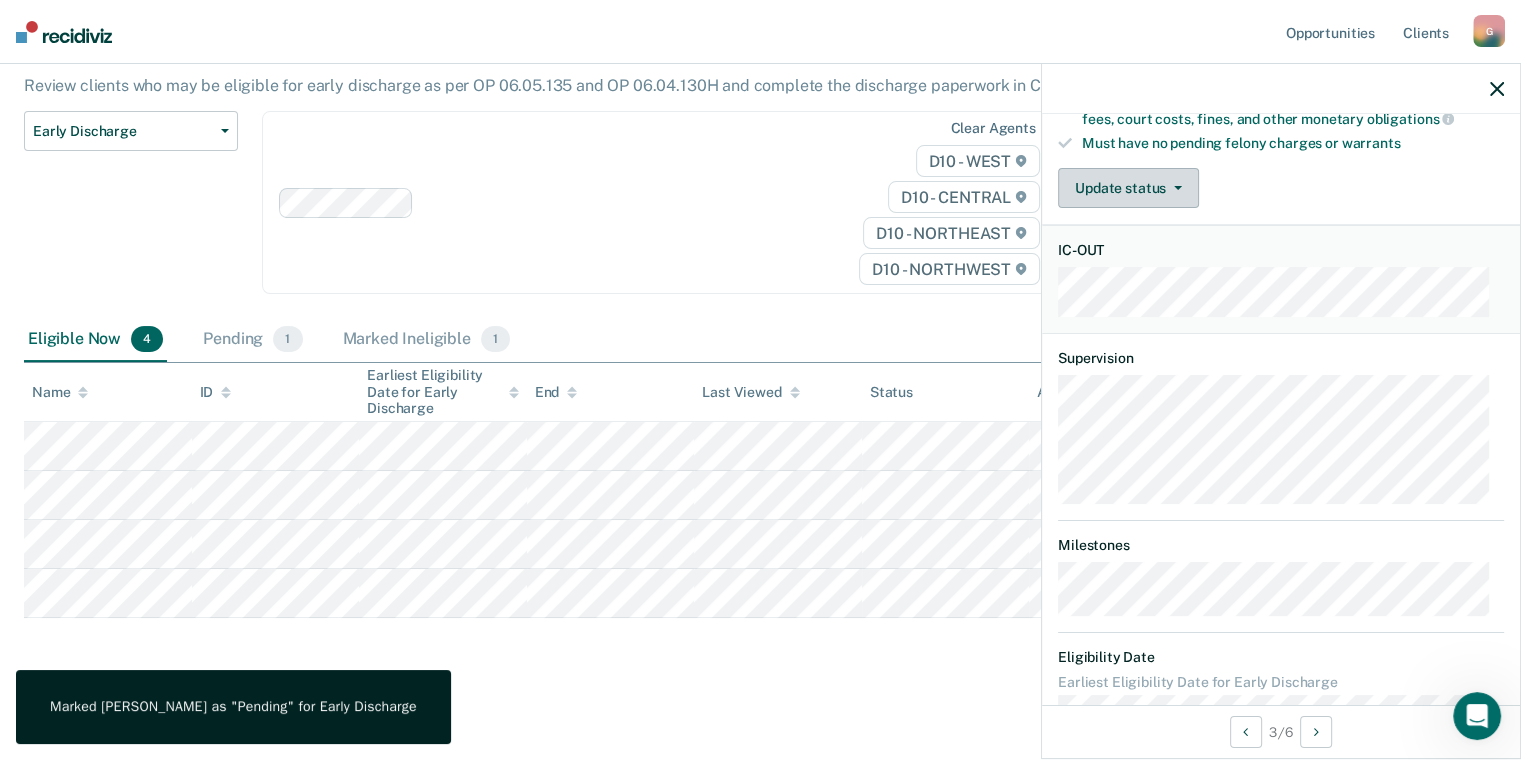 click on "Update status" at bounding box center [1128, 188] 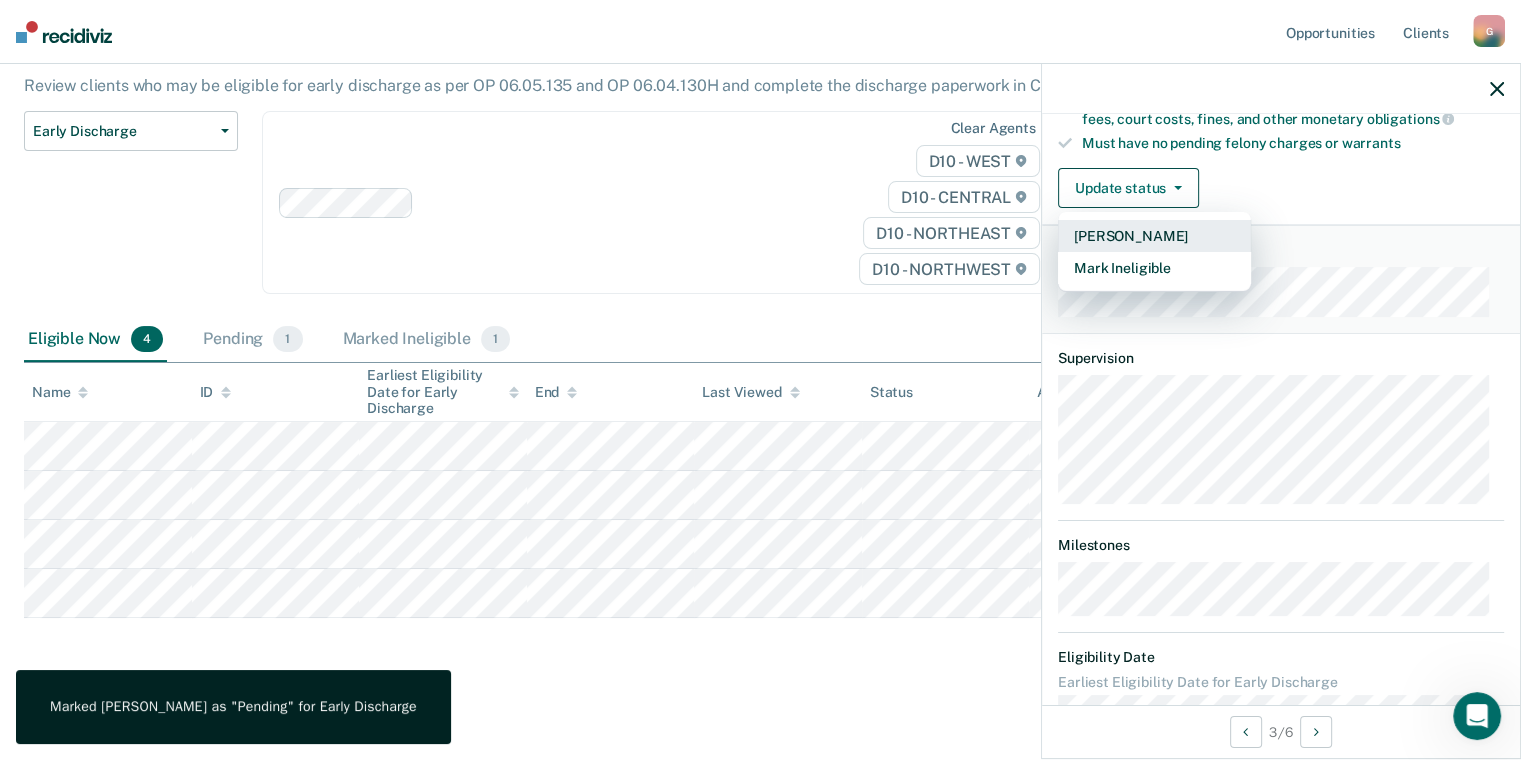 click on "[PERSON_NAME]" at bounding box center [1154, 236] 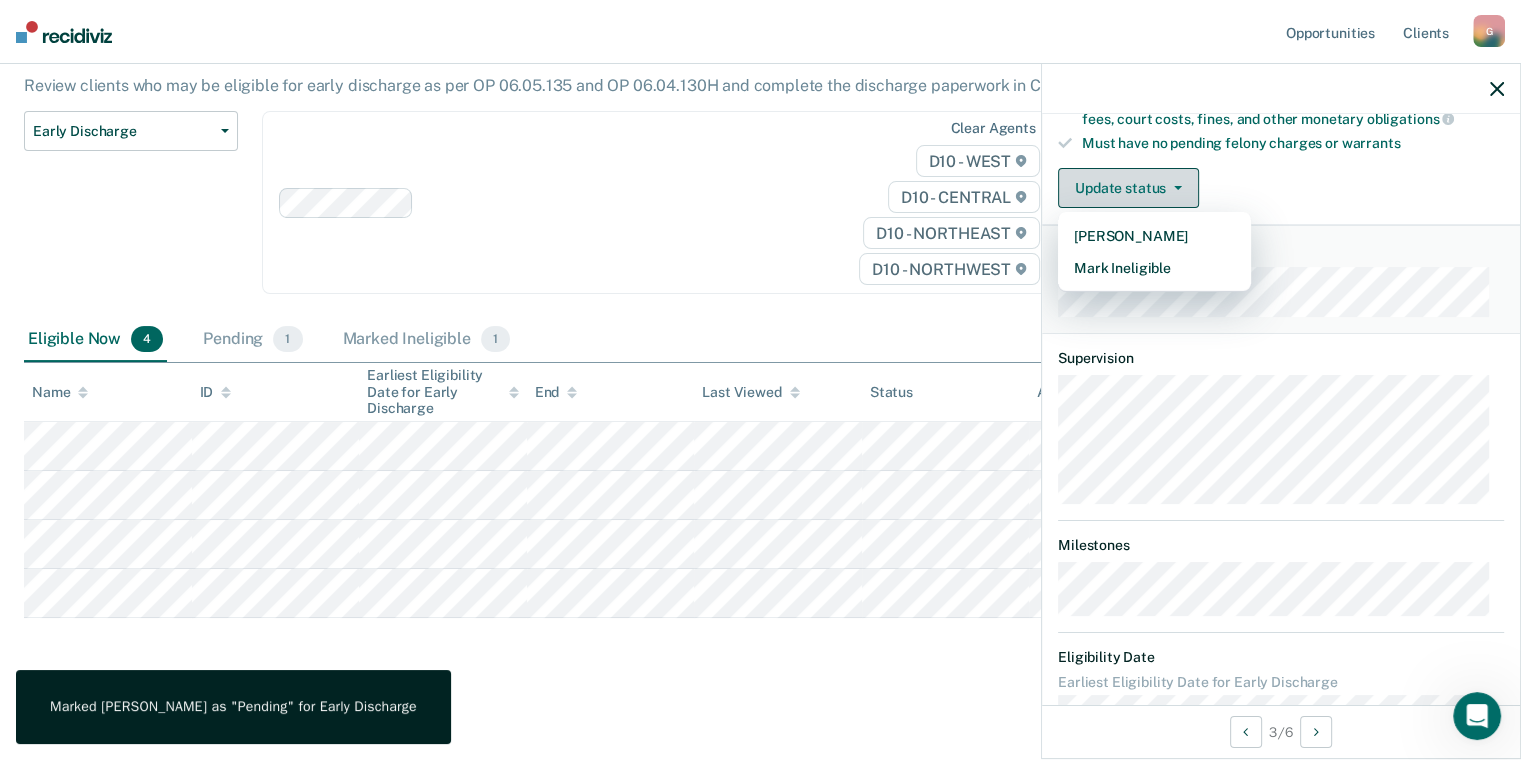 scroll, scrollTop: 127, scrollLeft: 0, axis: vertical 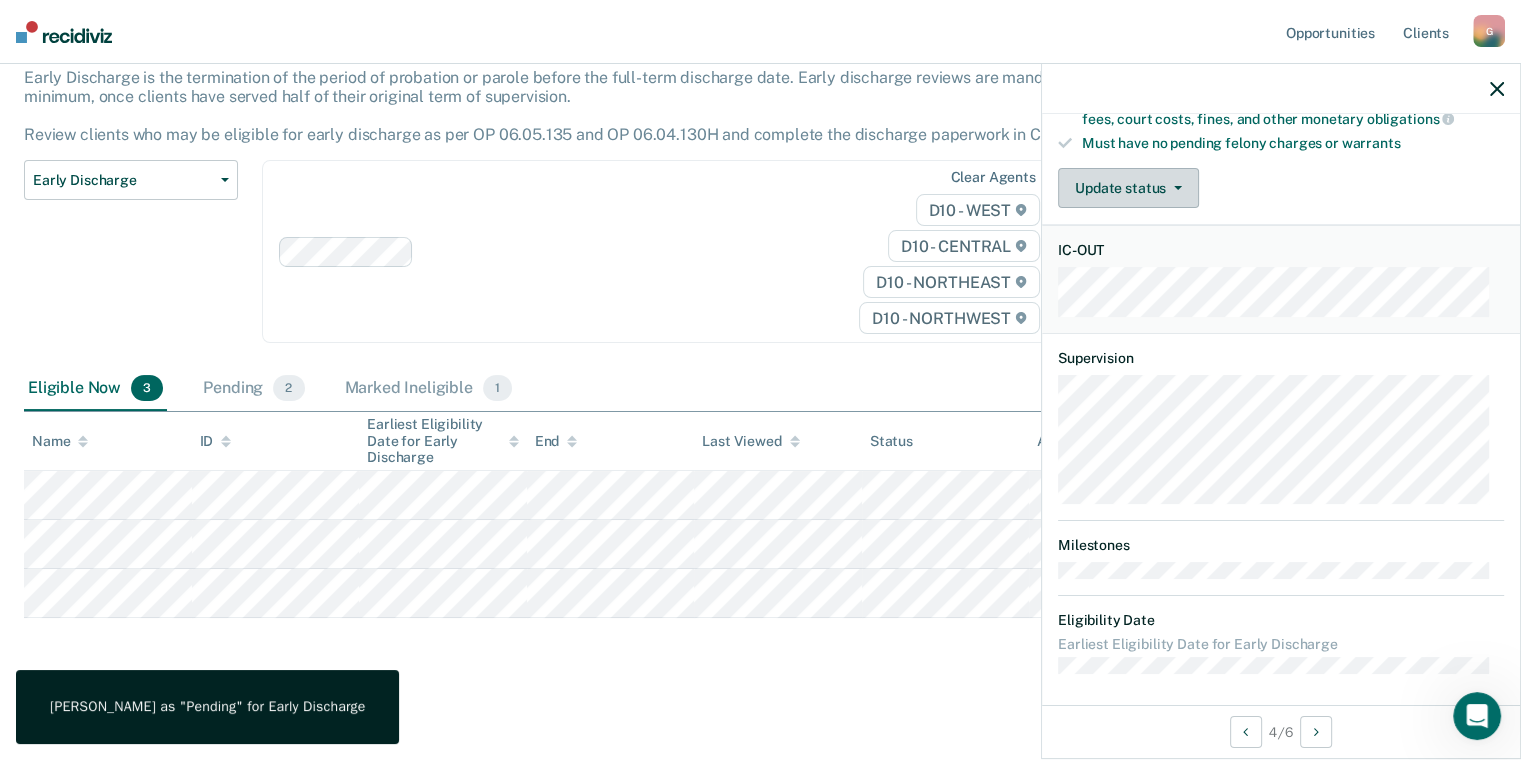 click on "Update status" at bounding box center (1128, 188) 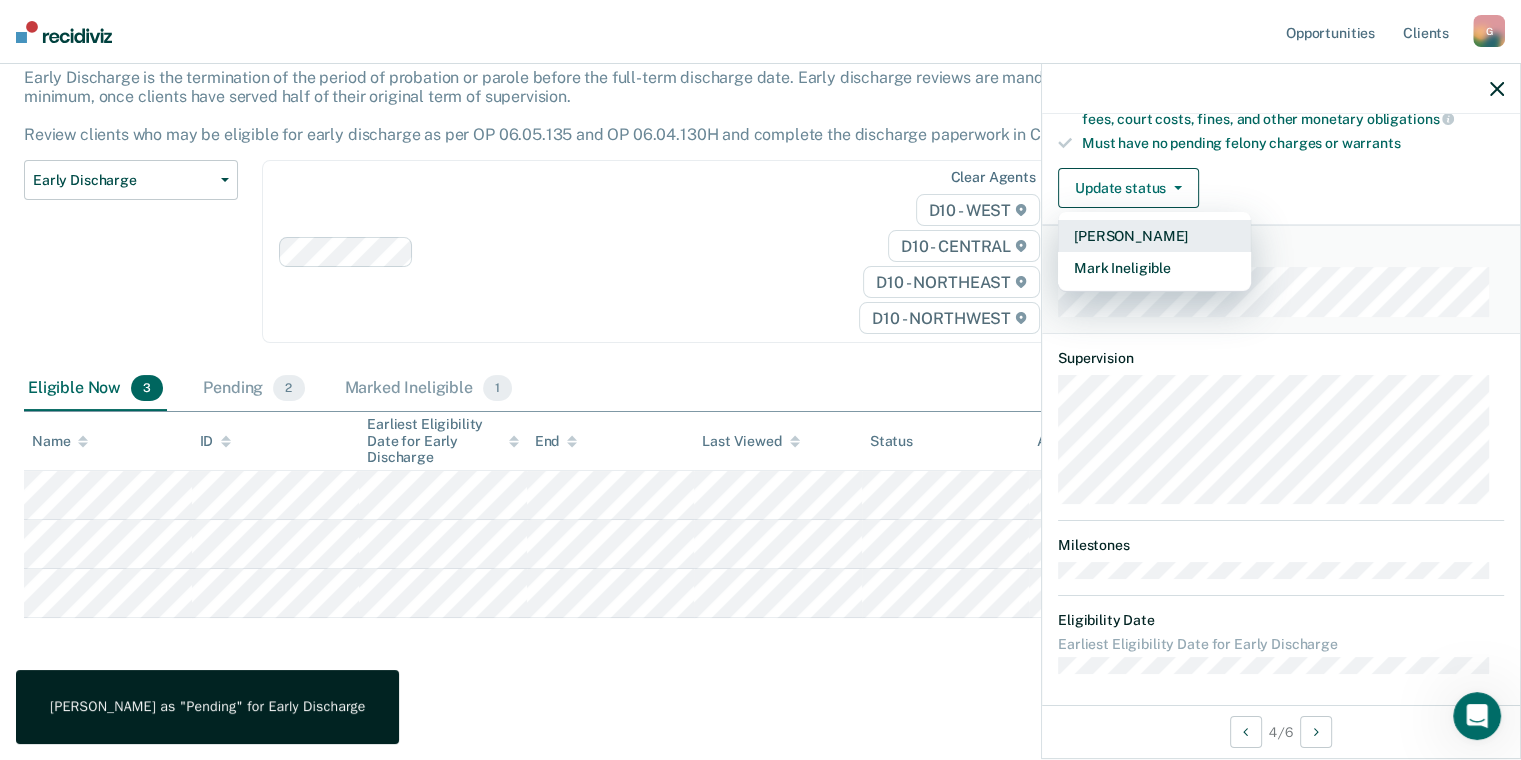 click on "[PERSON_NAME]" at bounding box center (1154, 236) 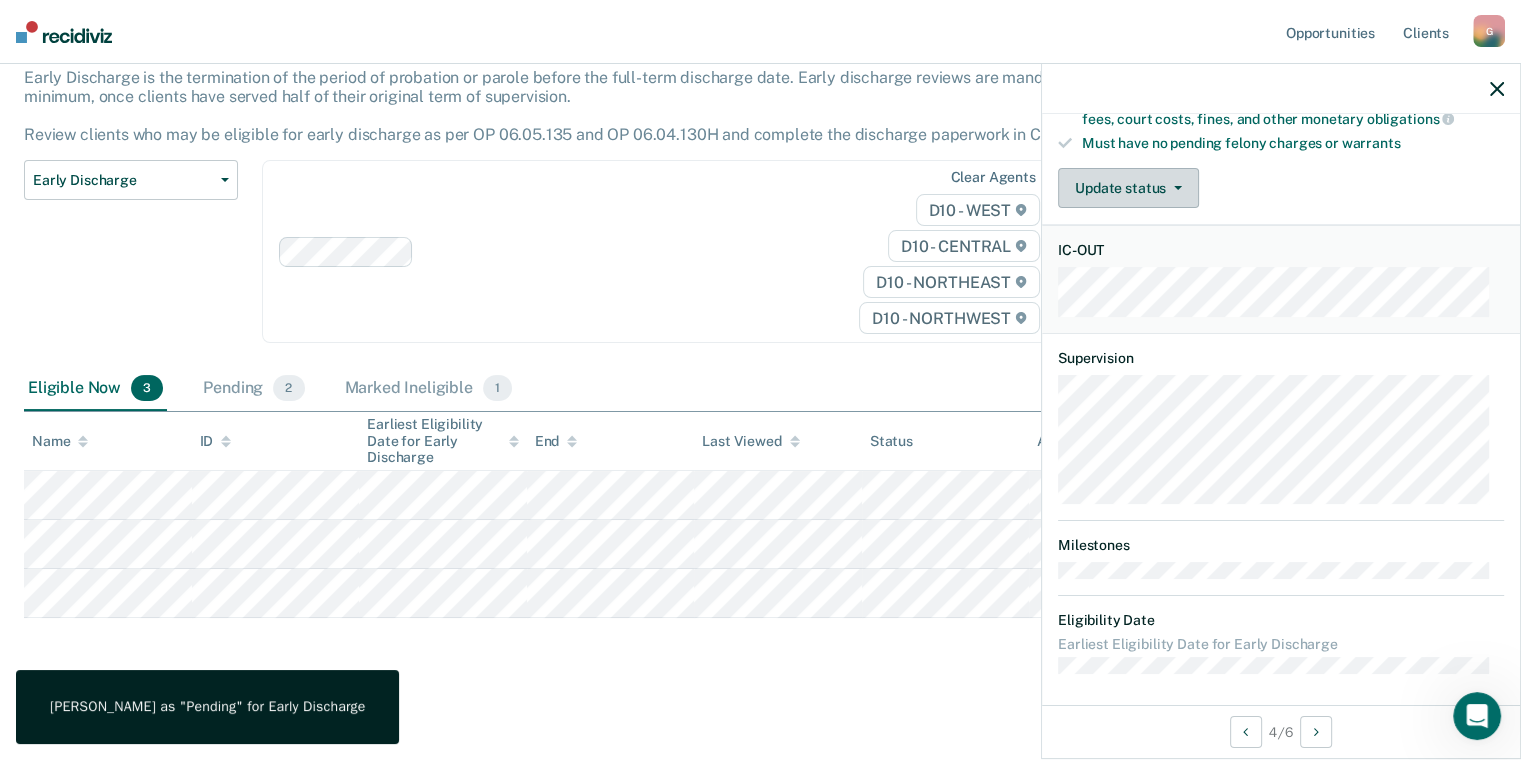 scroll, scrollTop: 78, scrollLeft: 0, axis: vertical 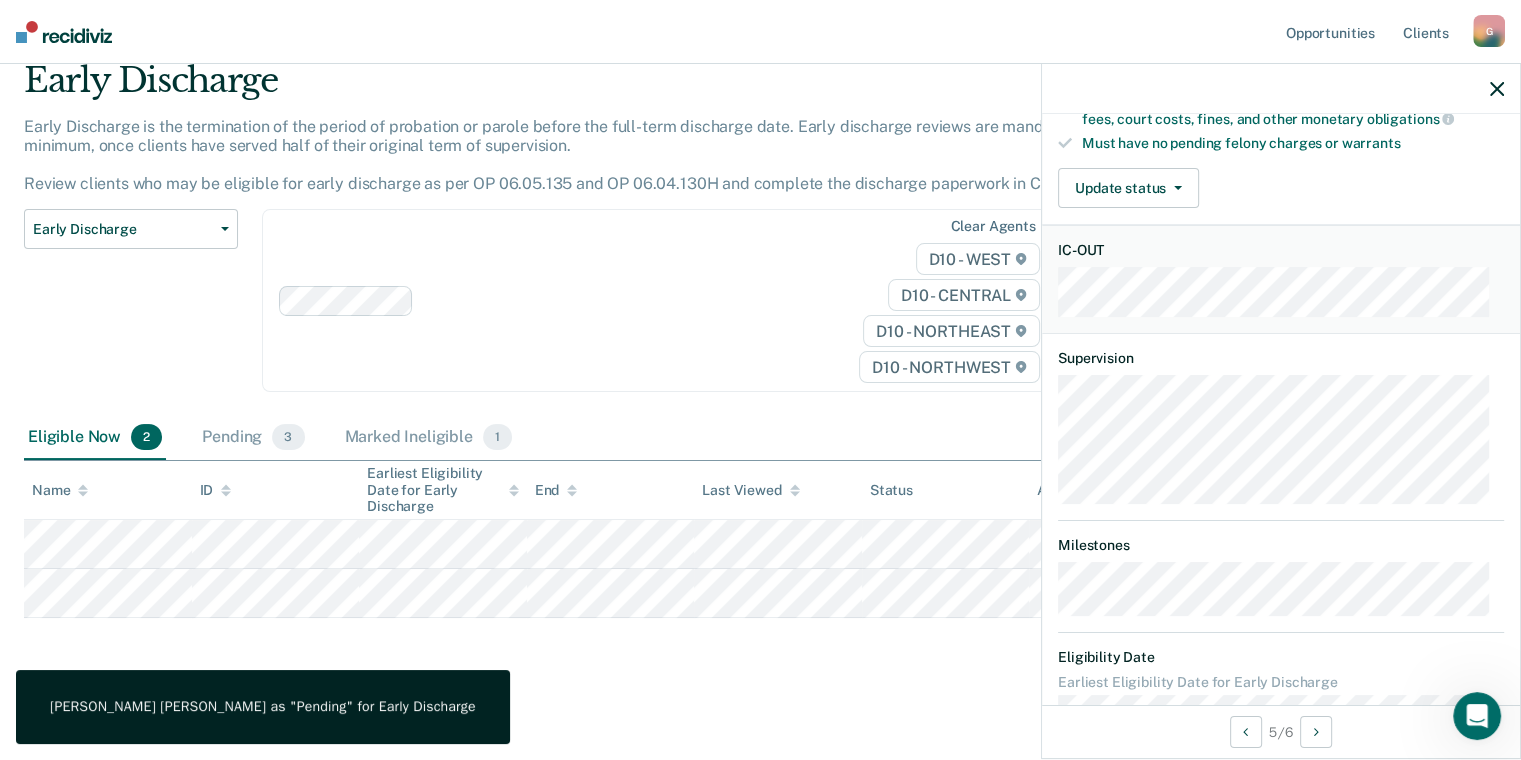 click on "Validated by data from COMS Completed at least half of probation   term   No active PPO ordered during the probation   term   Not involved in a felony, assaultive misdemeanor, or offense requiring SORA registration while on   probation   Not serving for an offense excluded from early discharge eligibility by   policy   Requirements to check Must have completed all required programming and   treatment Must have completed court-ordered restitution   payments   Must have paid or made a good faith effort to pay restitution, fees, court costs, fines, and other monetary   obligations   Must have no pending felony charges or   warrants Update status Mark Pending Mark Ineligible" at bounding box center [1281, 20] 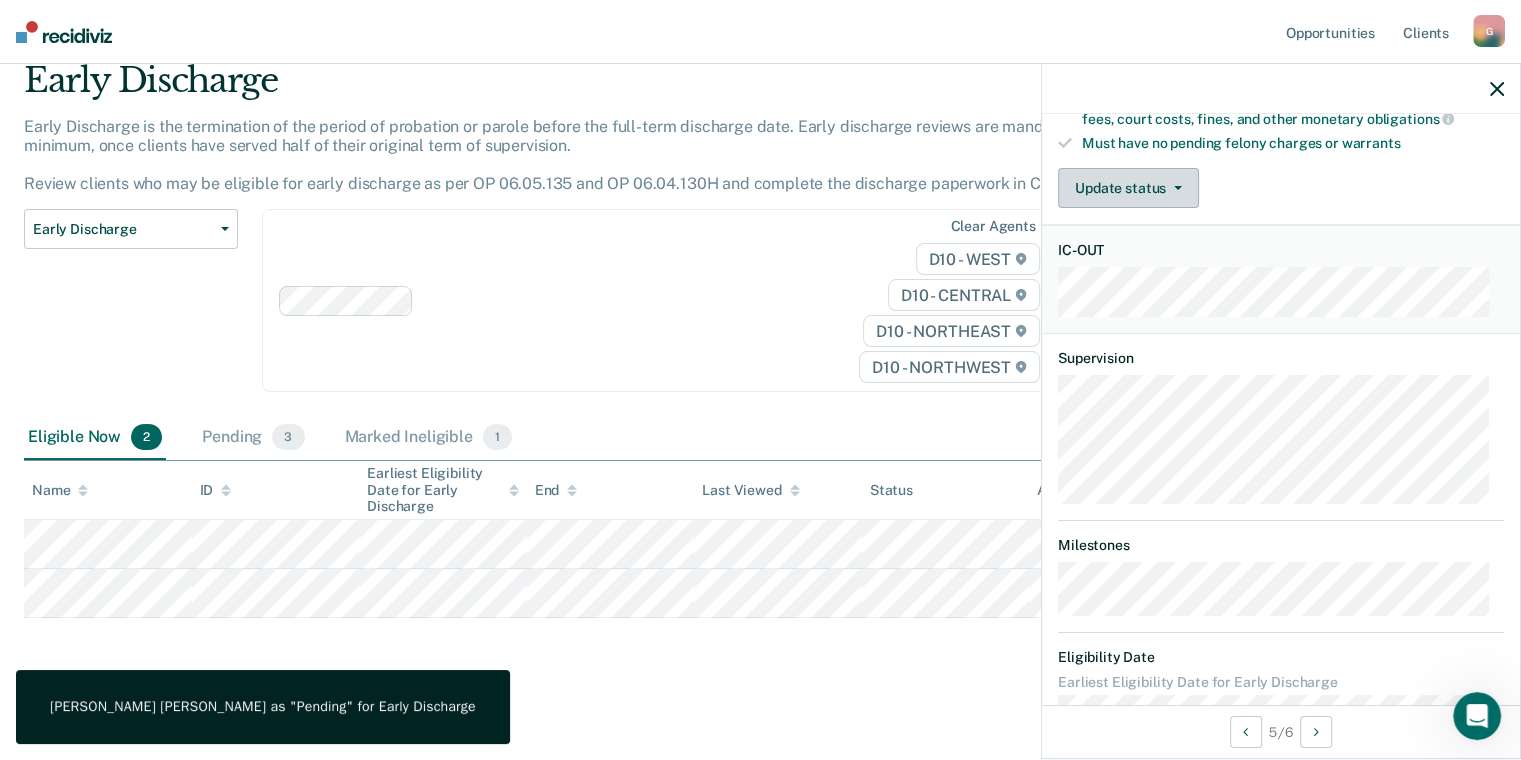 click on "Update status" at bounding box center (1128, 188) 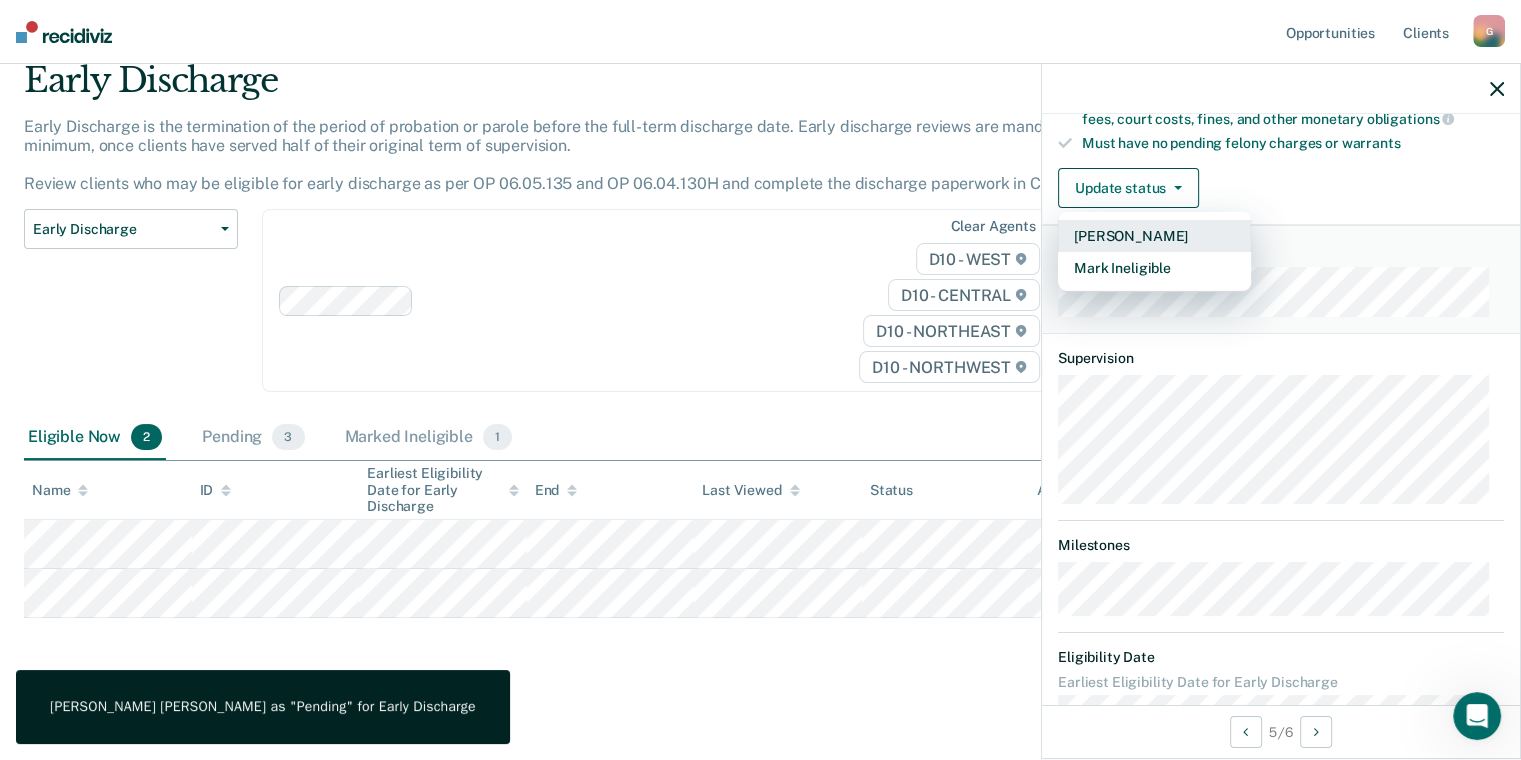 click on "[PERSON_NAME]" at bounding box center (1154, 236) 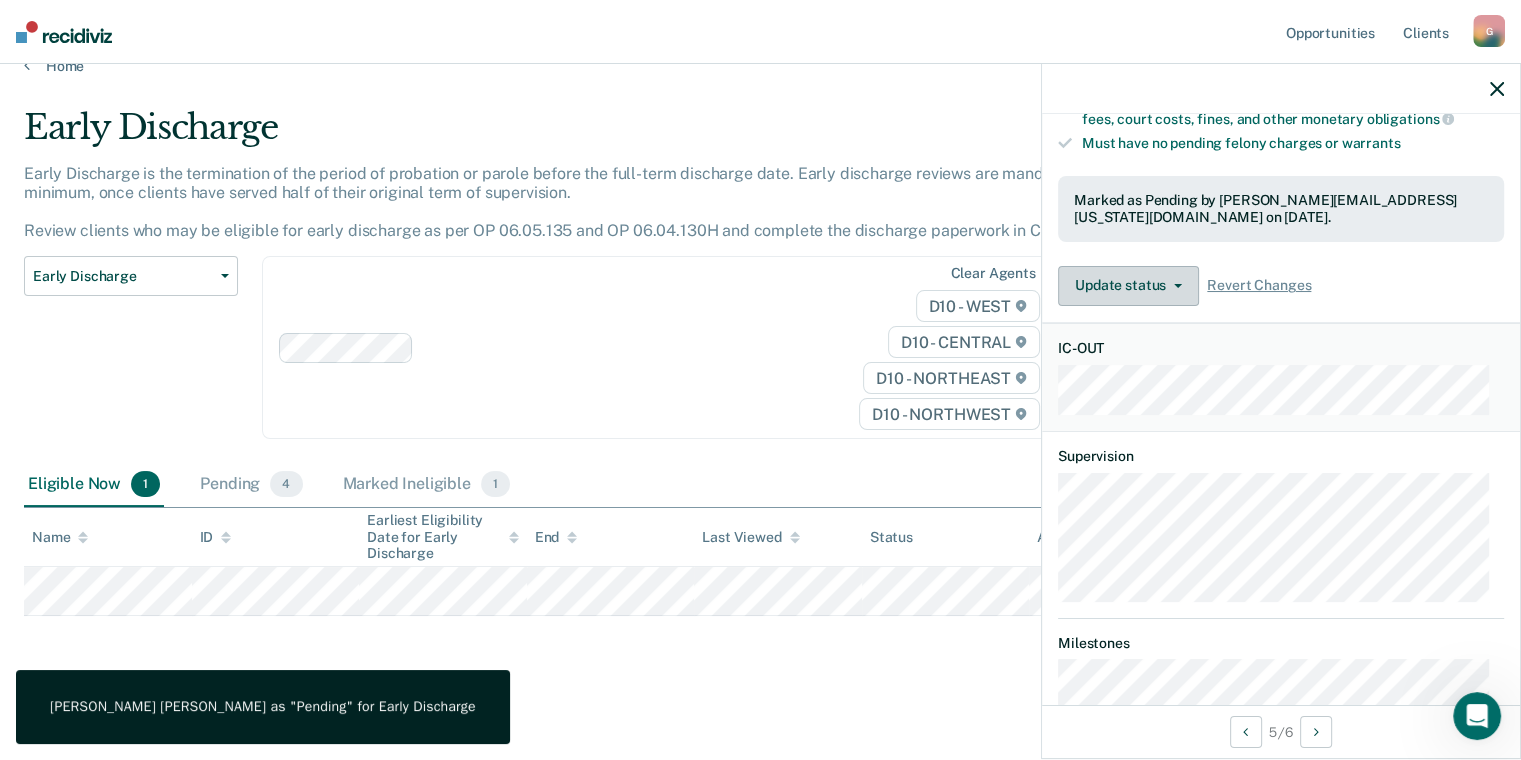 scroll, scrollTop: 28, scrollLeft: 0, axis: vertical 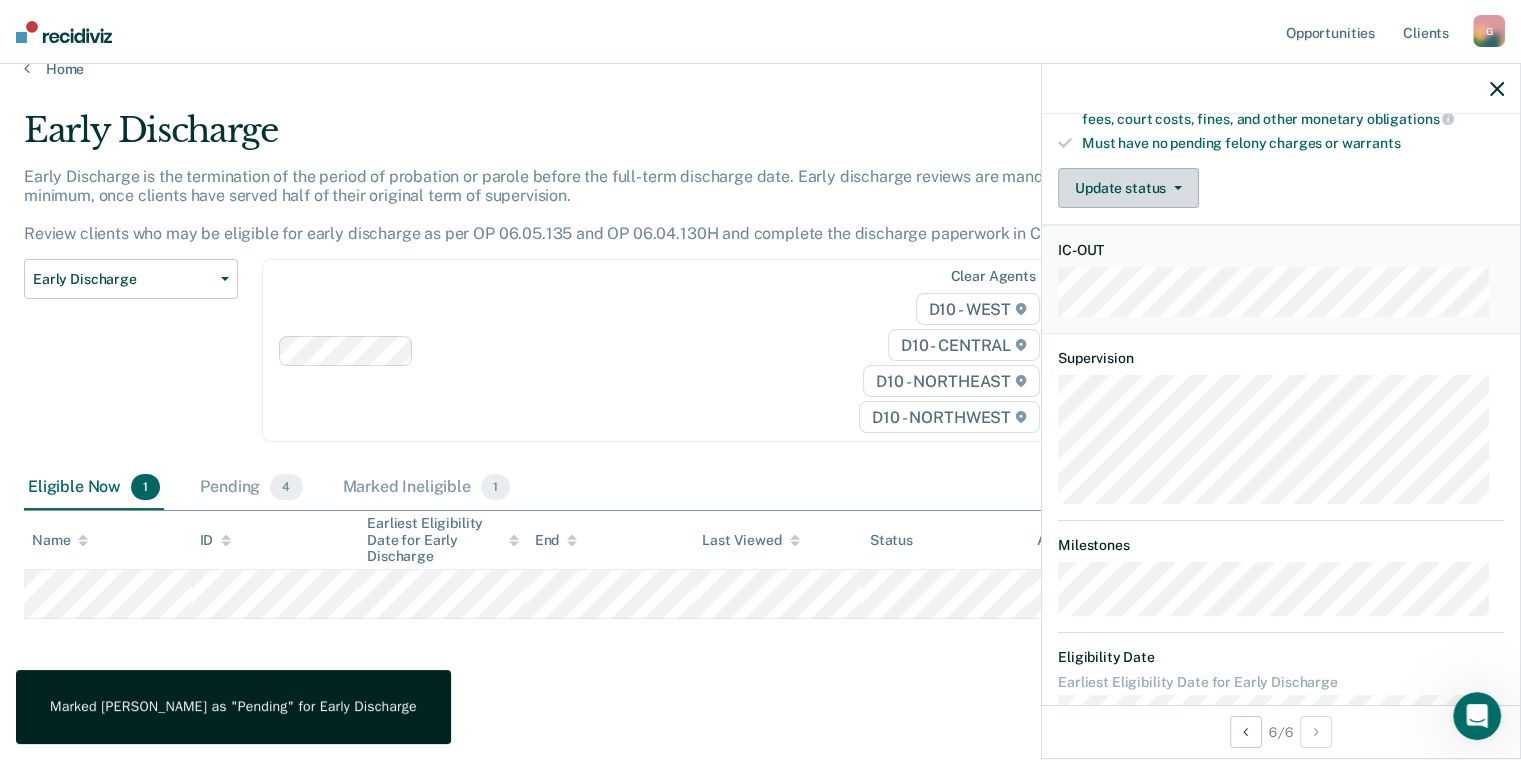 click on "Update status" at bounding box center [1128, 188] 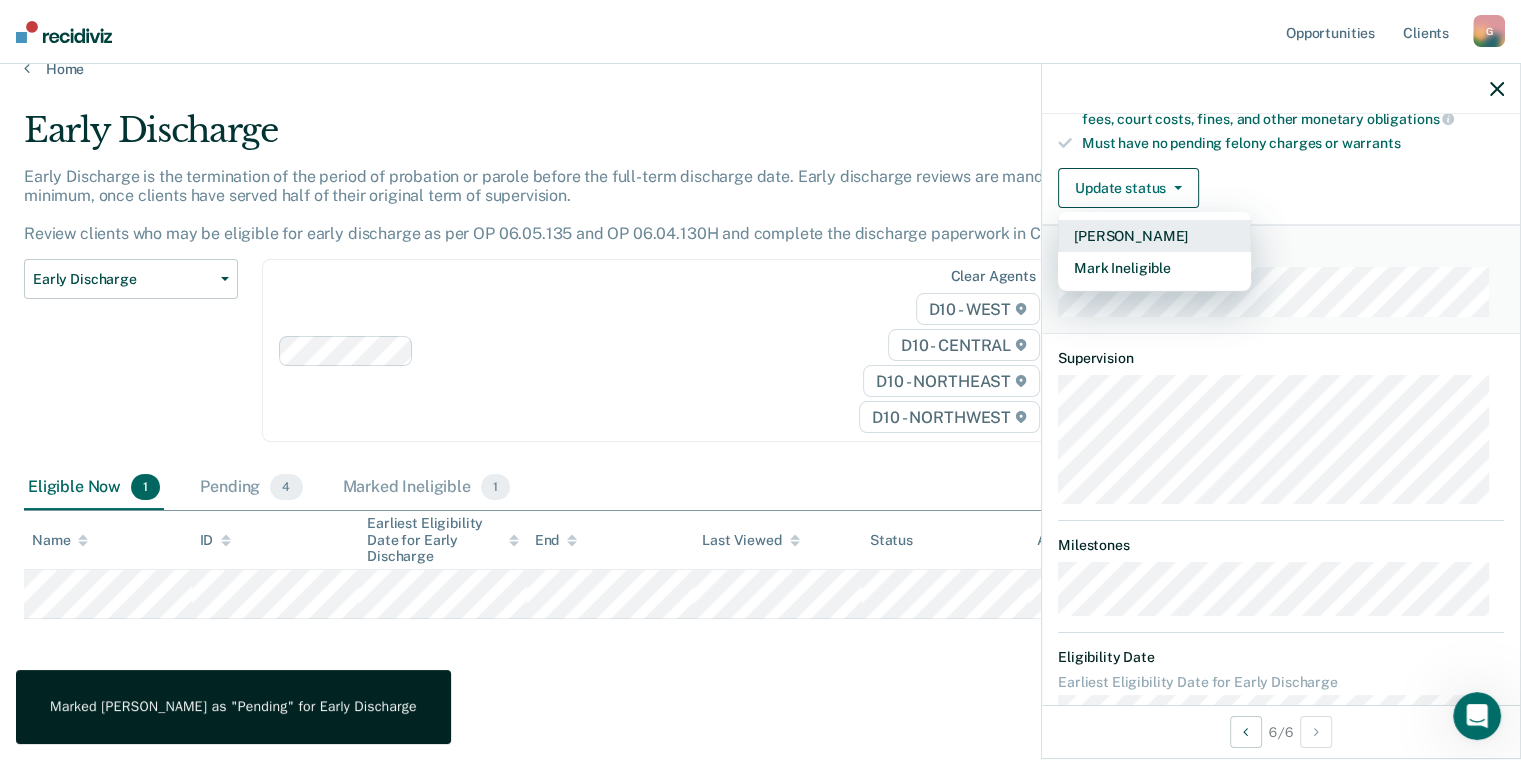 click on "[PERSON_NAME]" at bounding box center [1154, 236] 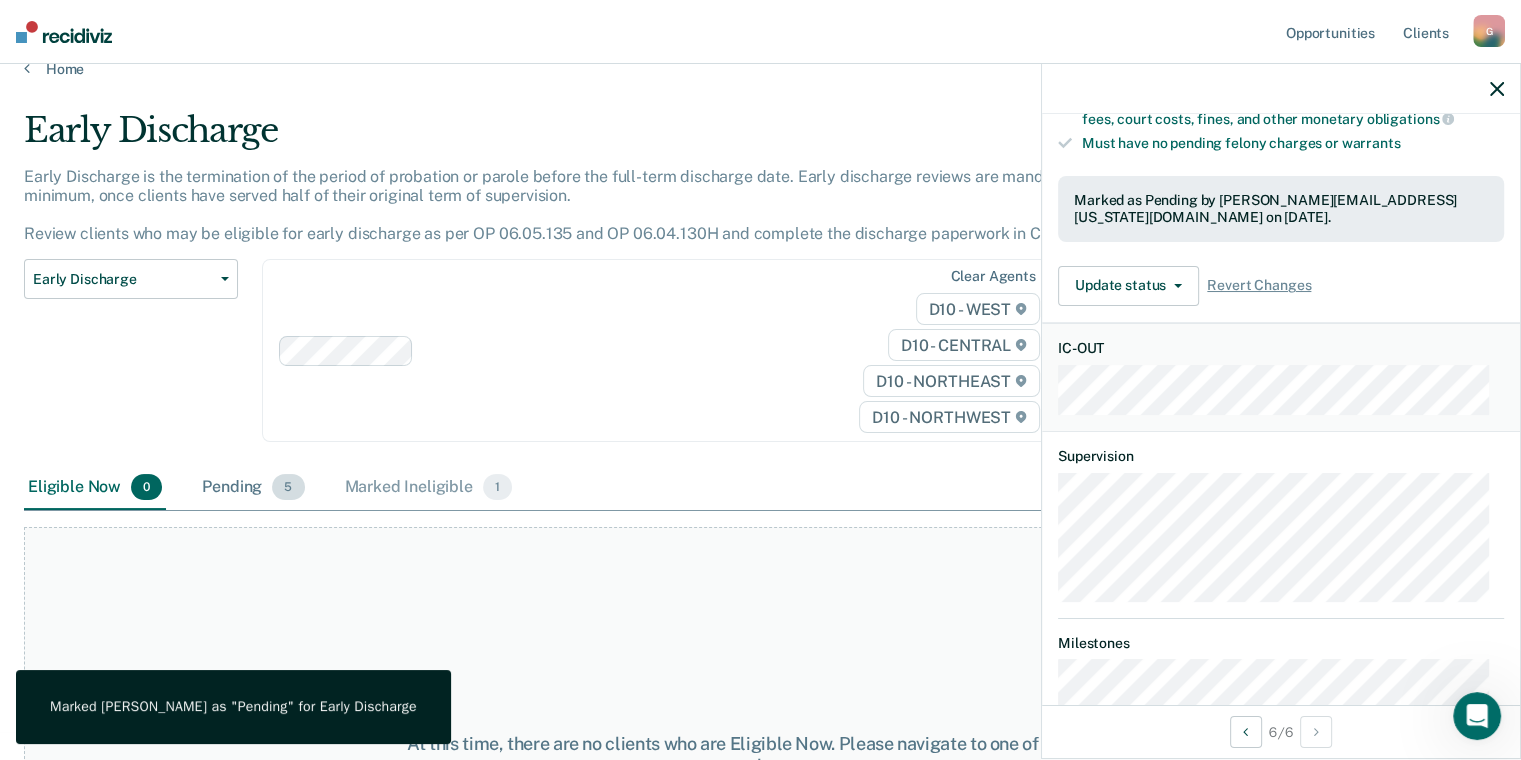 click on "Pending 5" at bounding box center (253, 488) 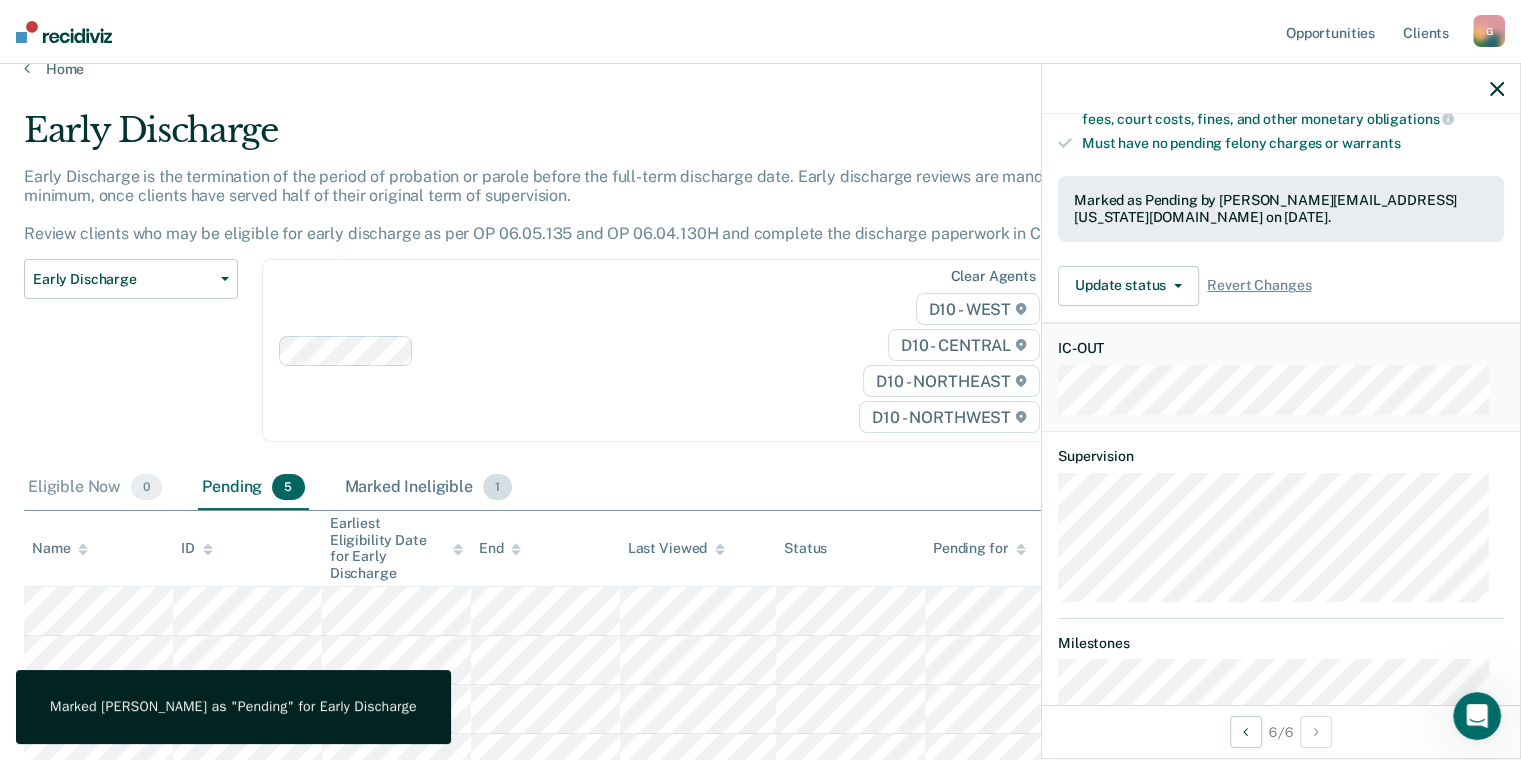 click on "Marked Ineligible 1" at bounding box center [429, 488] 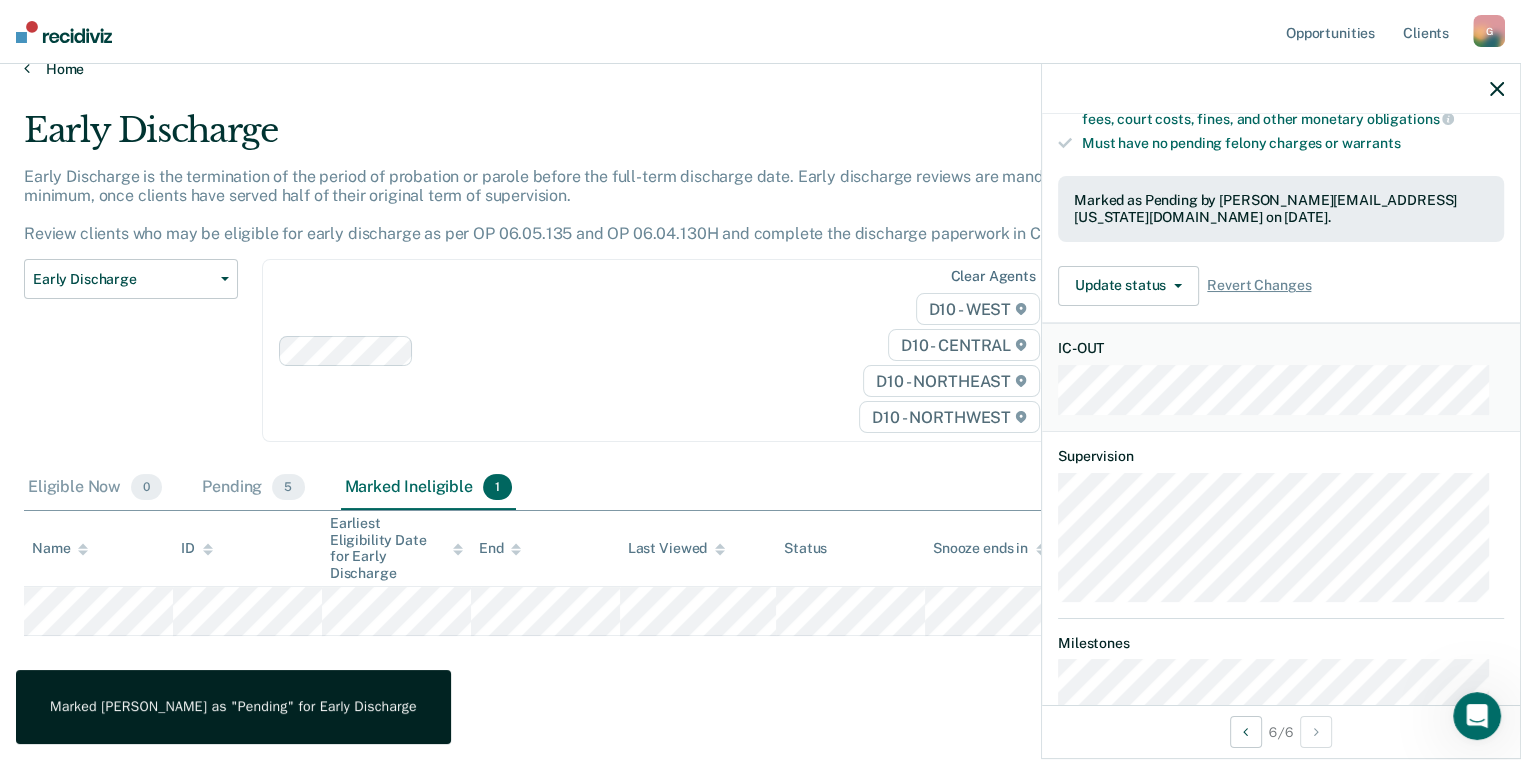 click on "Home" at bounding box center (760, 69) 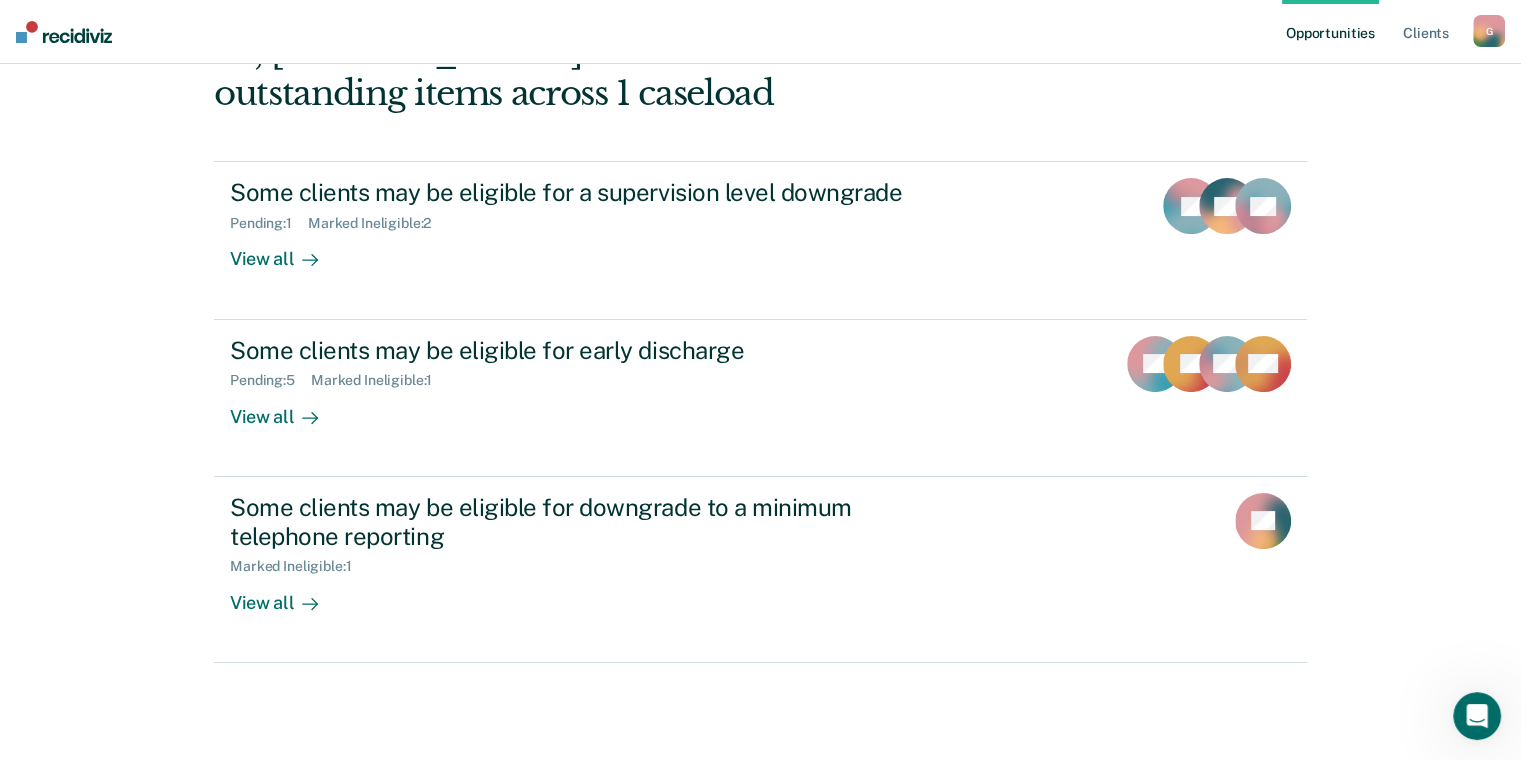scroll, scrollTop: 259, scrollLeft: 0, axis: vertical 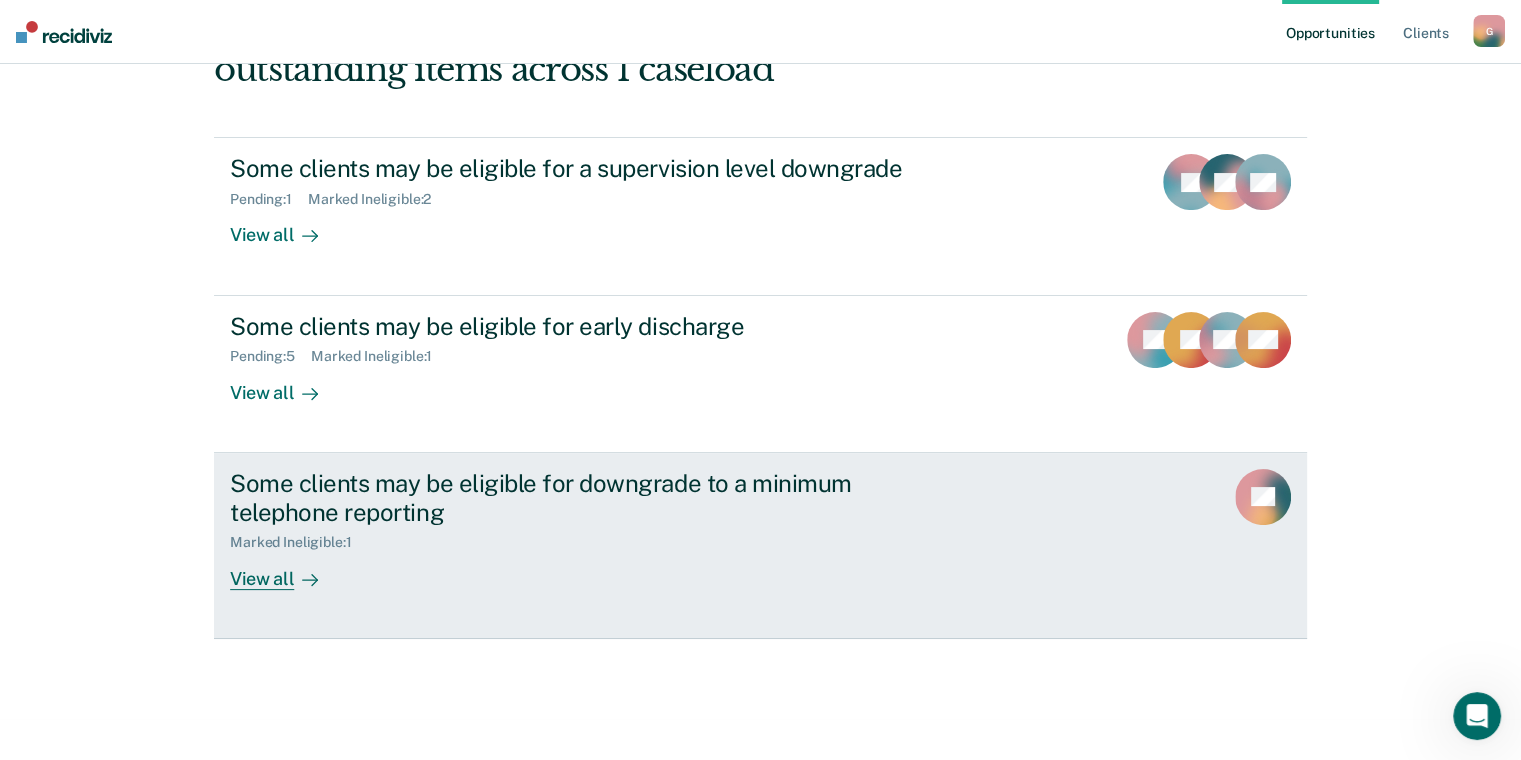 click 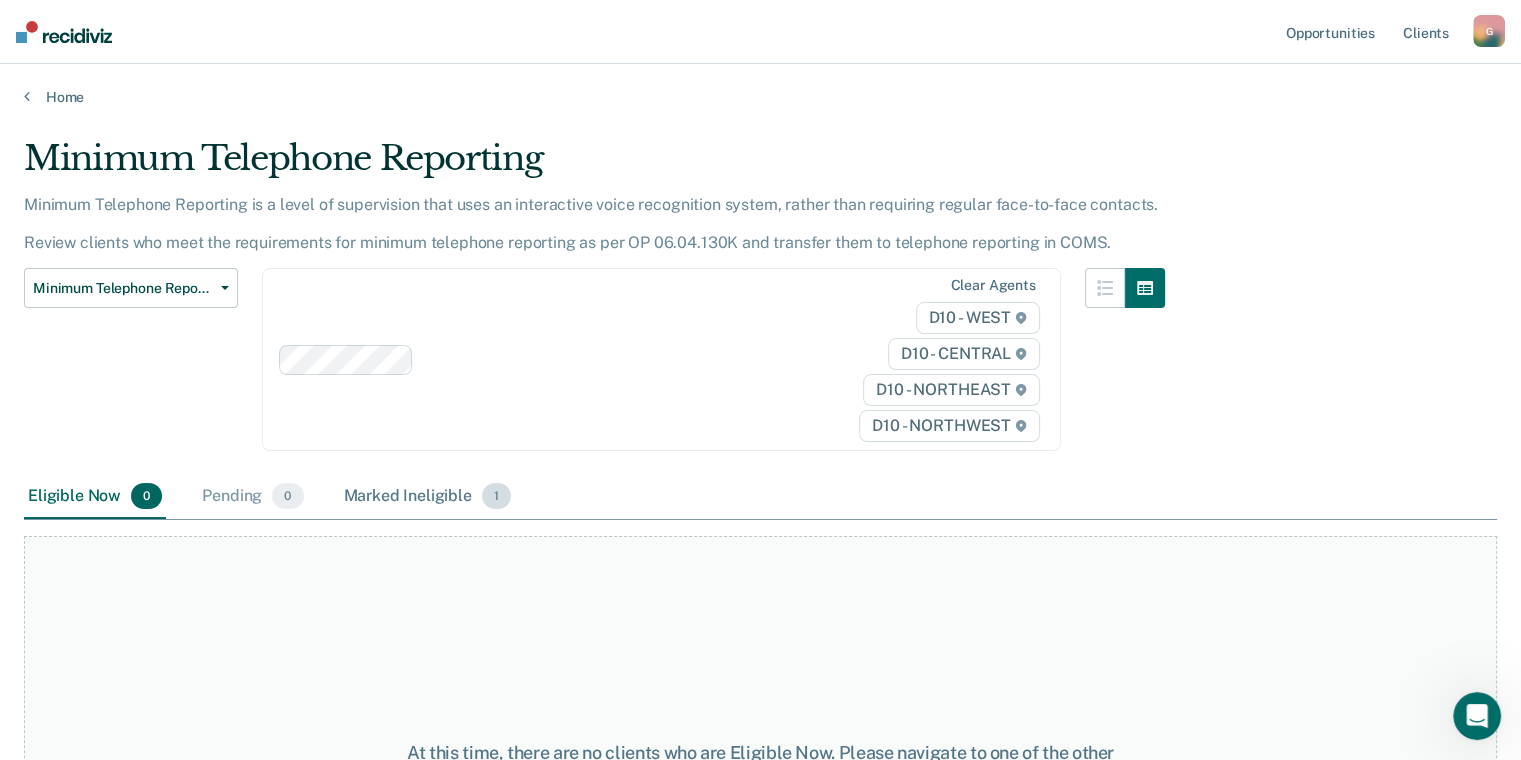click on "Marked Ineligible 1" at bounding box center [428, 497] 